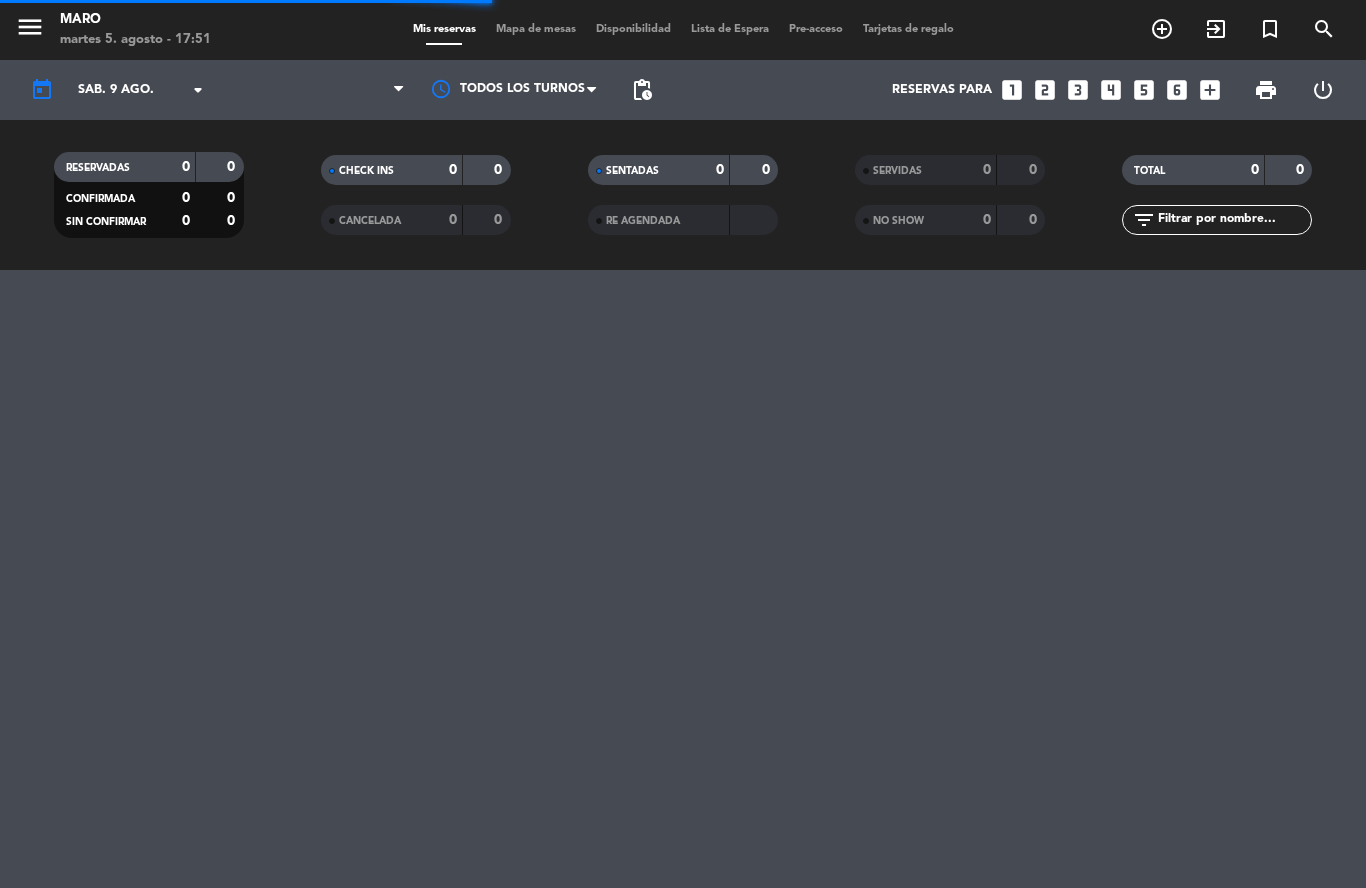 scroll, scrollTop: 1, scrollLeft: 0, axis: vertical 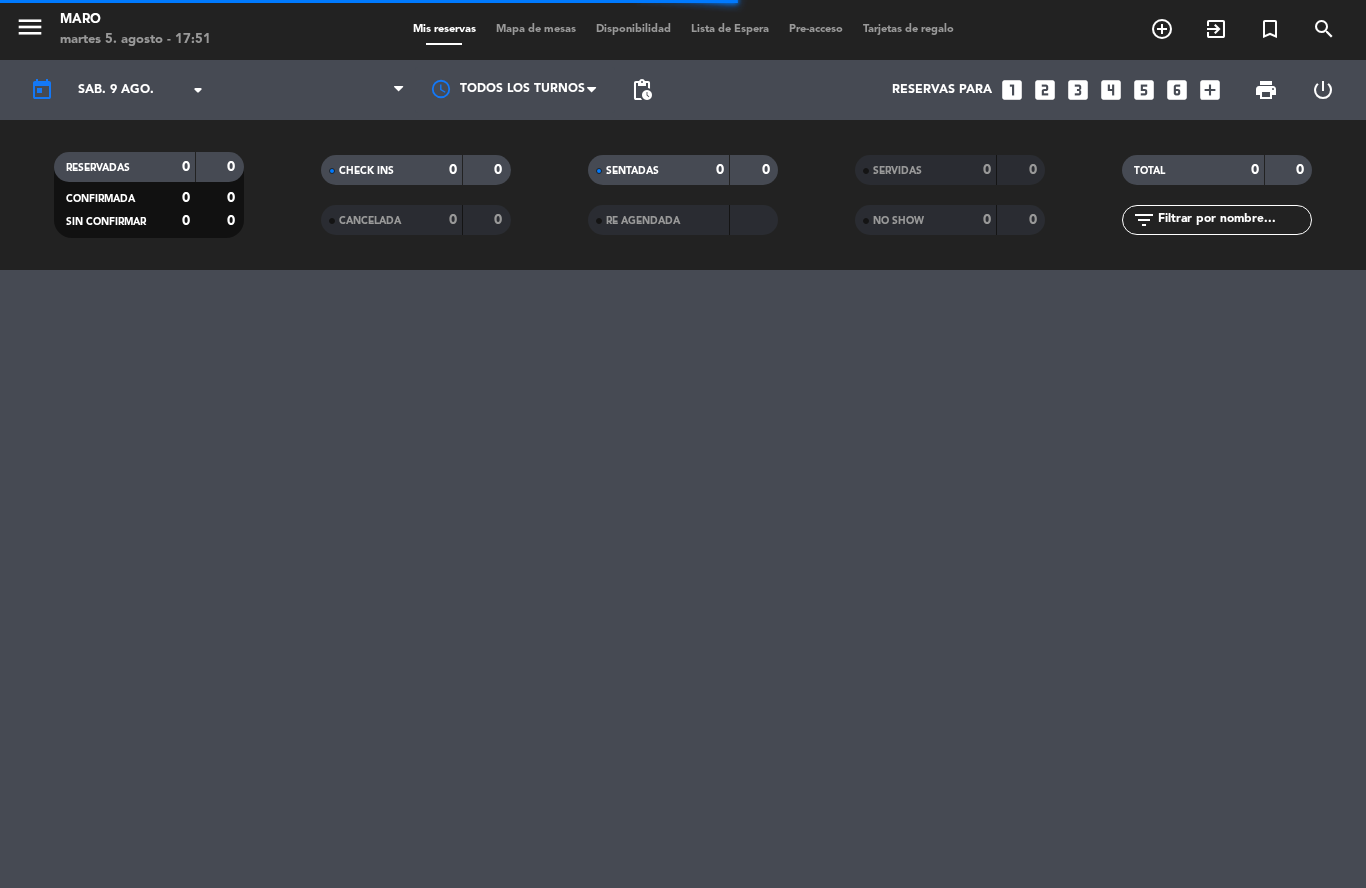 click on "menu" at bounding box center [30, 27] 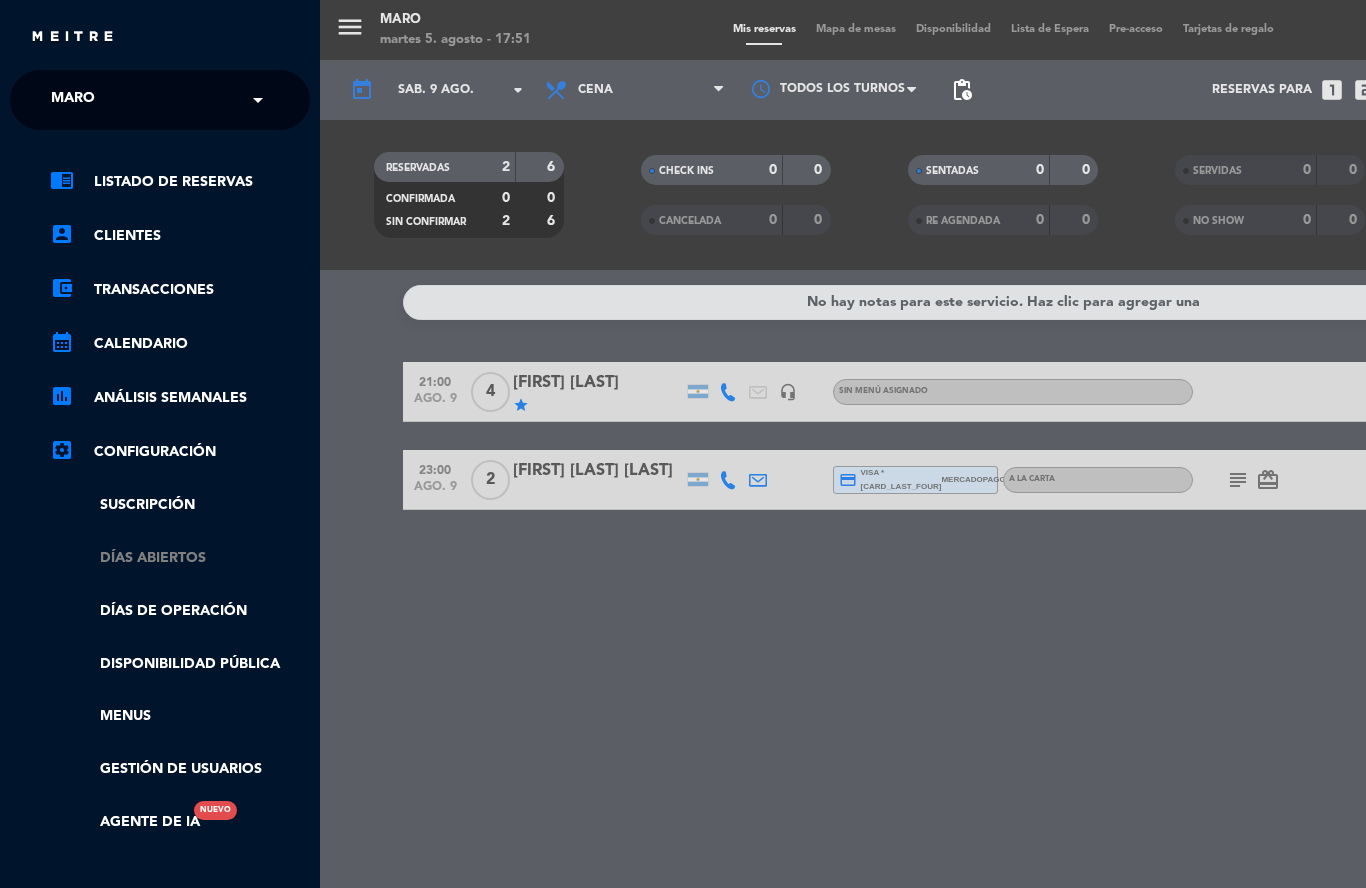 click on "Días abiertos" 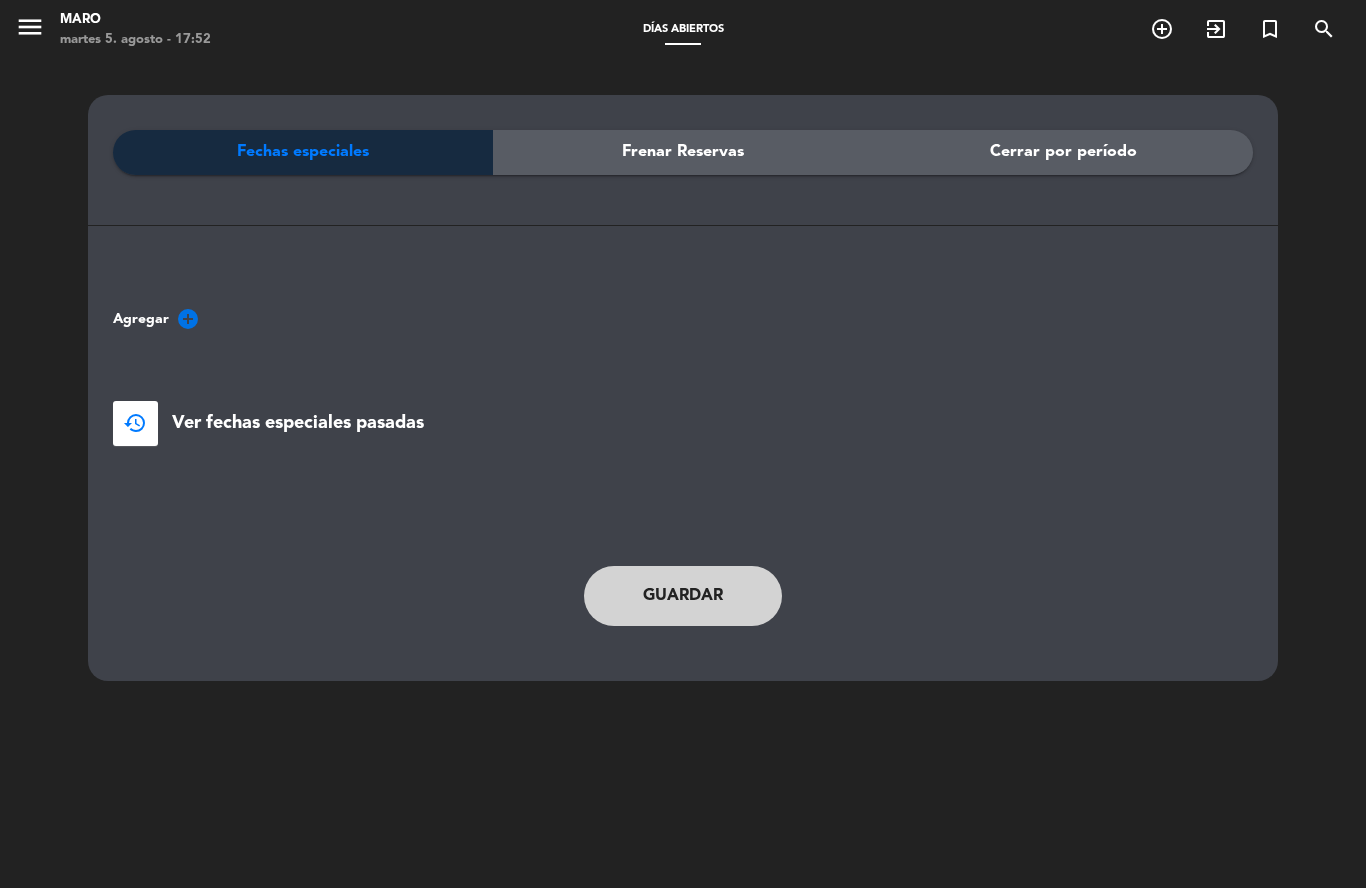 click on "menu" at bounding box center [30, 27] 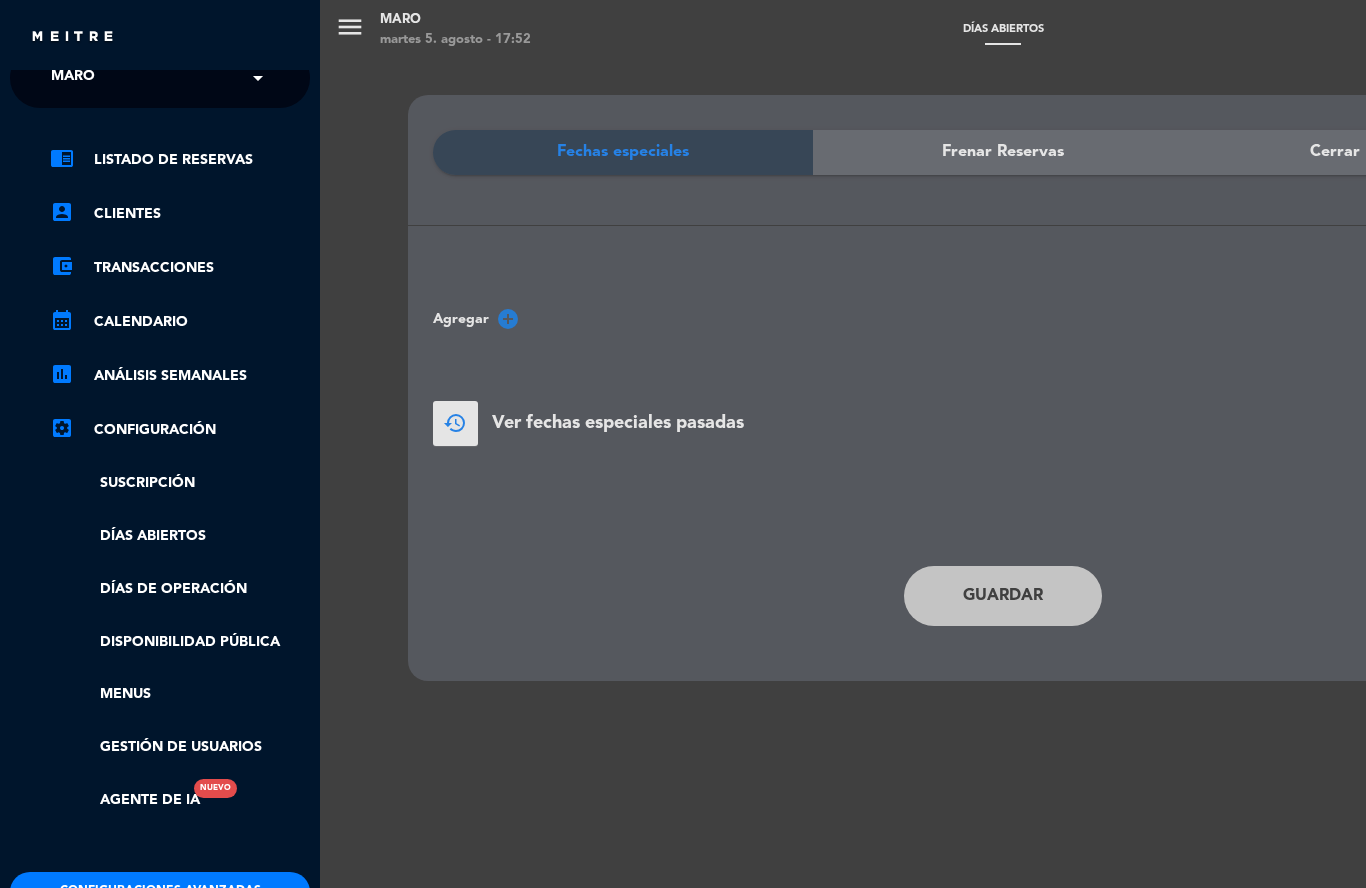 scroll, scrollTop: 29, scrollLeft: 0, axis: vertical 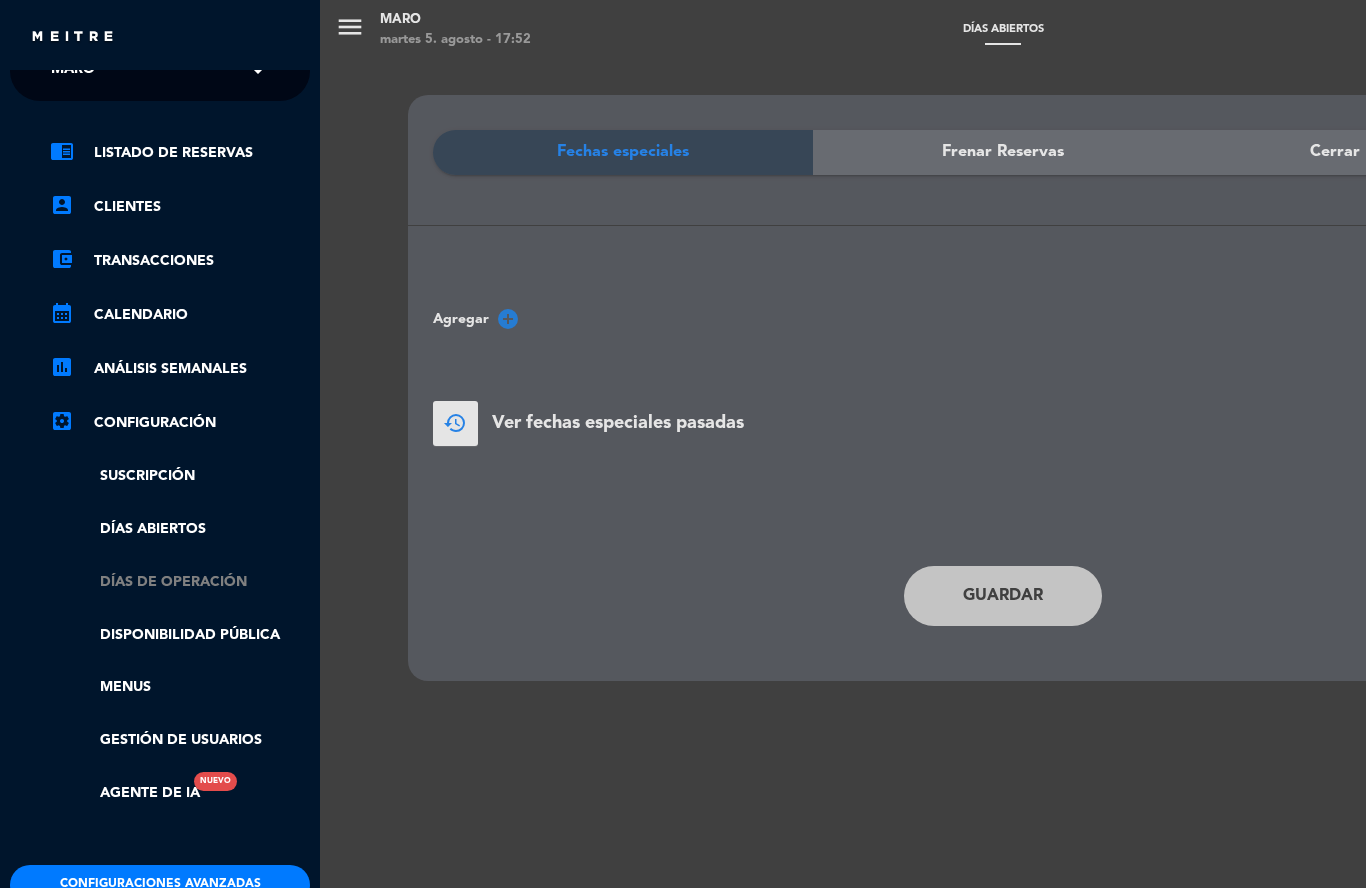 click on "Días de Operación" 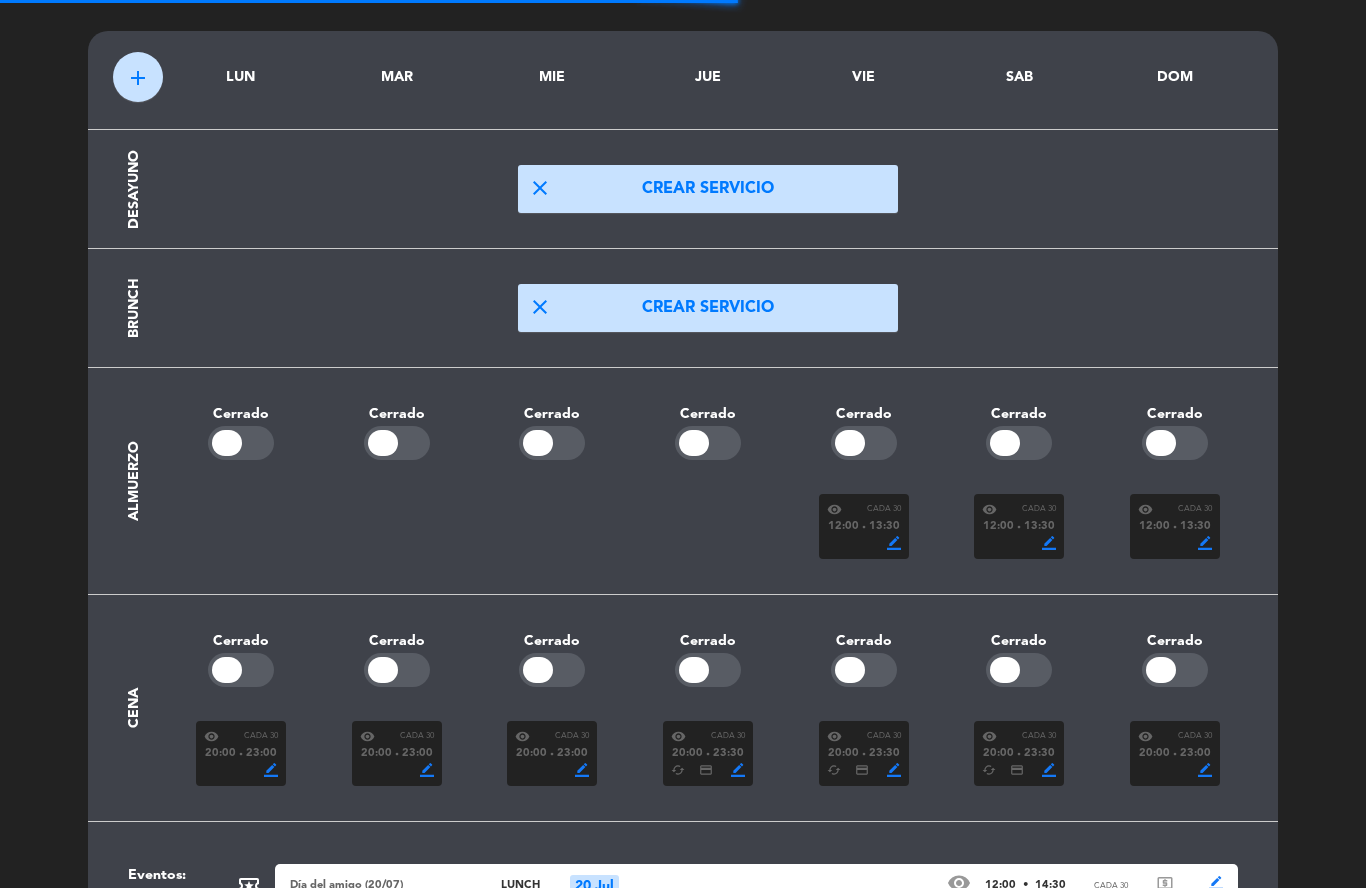 scroll, scrollTop: 62, scrollLeft: 0, axis: vertical 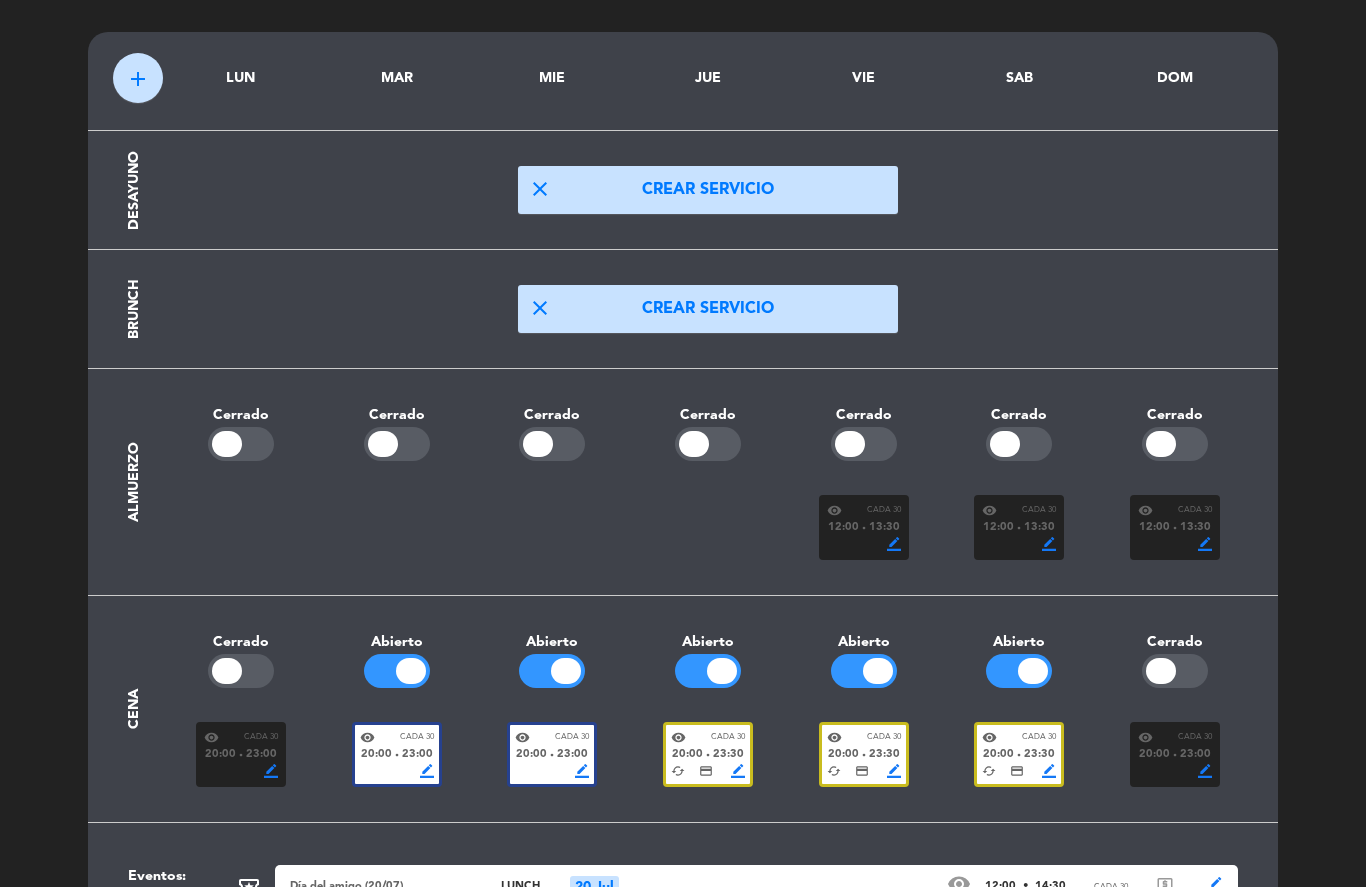 click on "23:30" 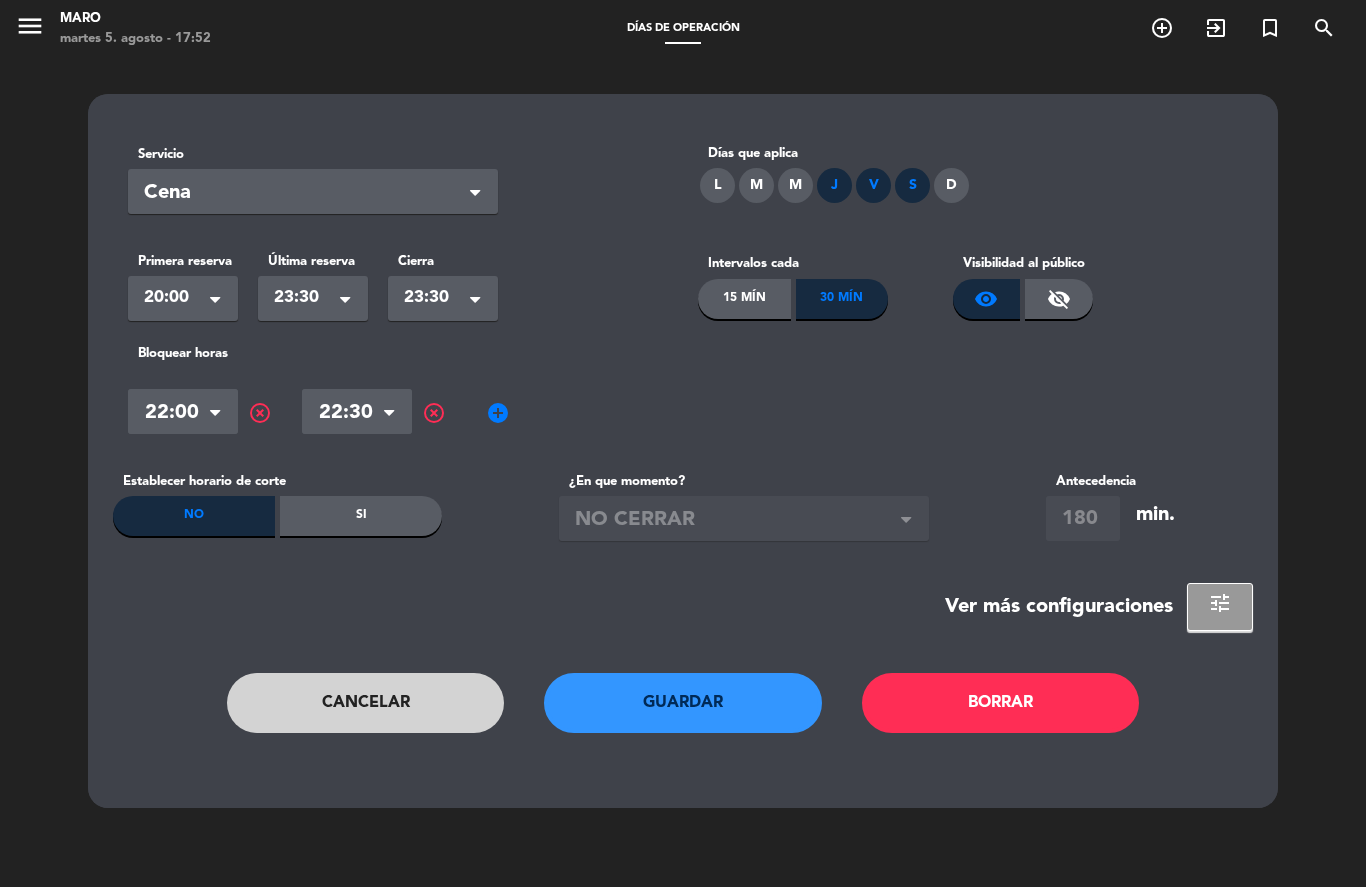 click on "tune" 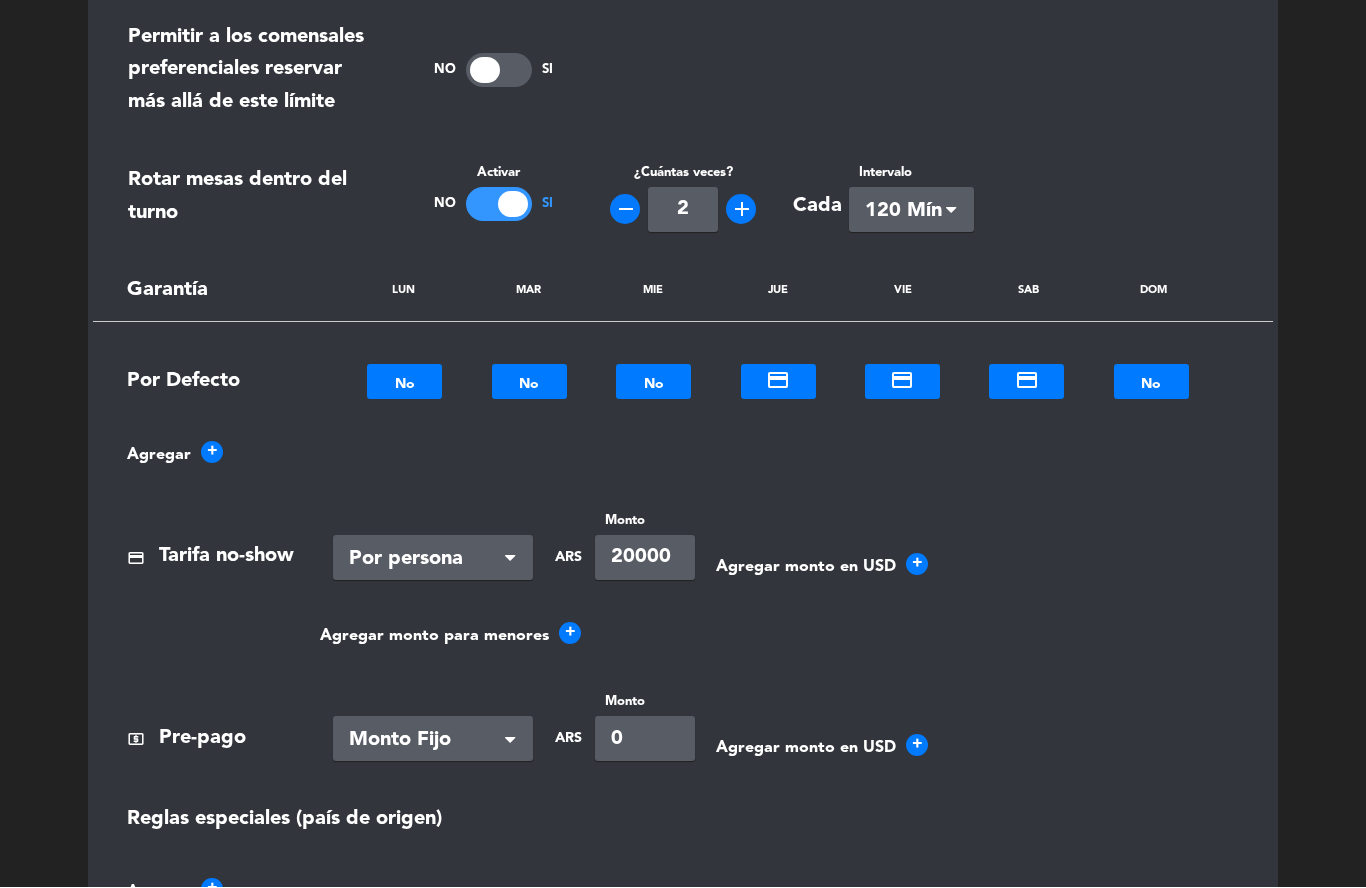 scroll, scrollTop: 908, scrollLeft: 0, axis: vertical 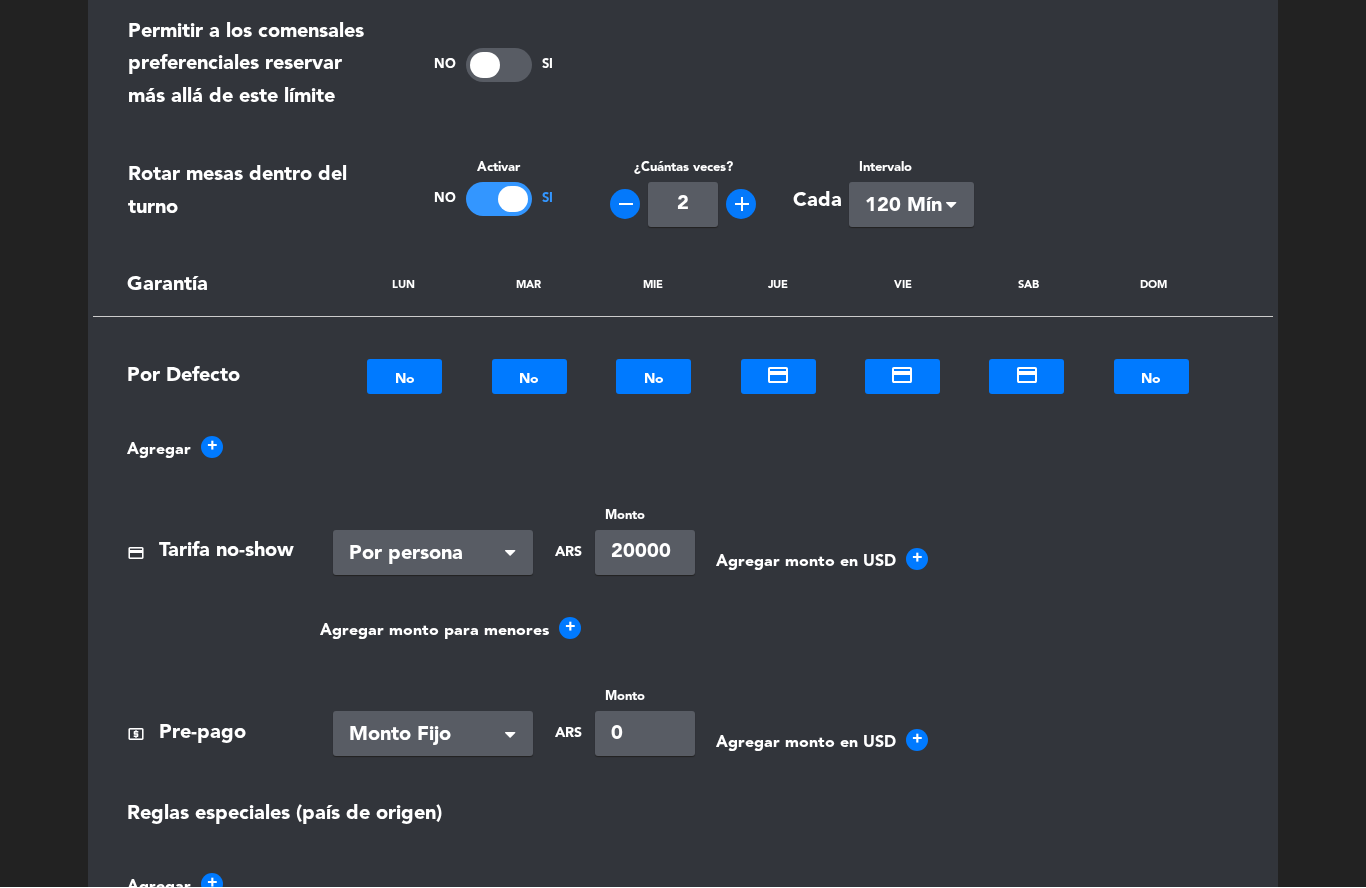 click on "credit_card" 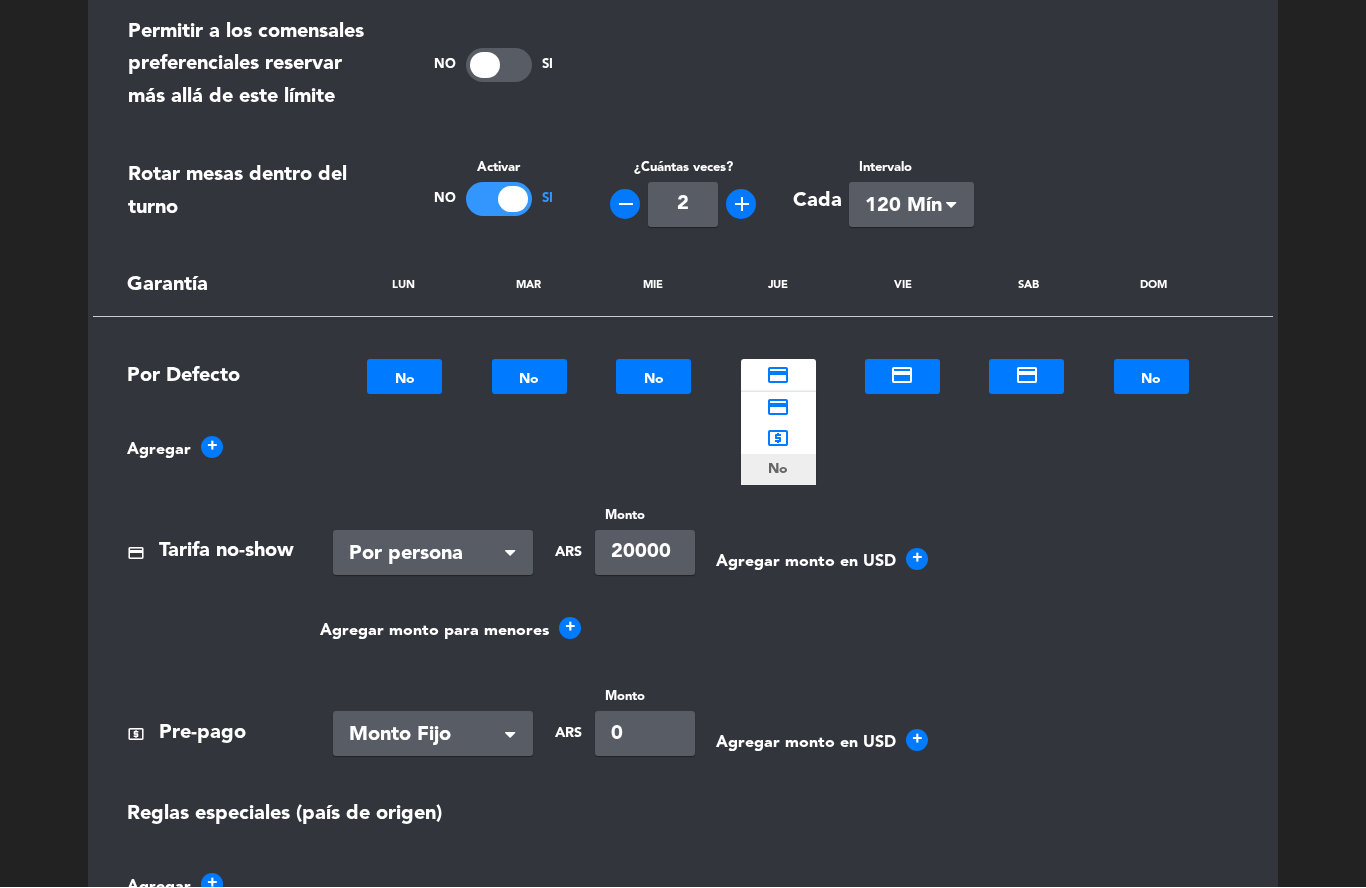 click on "No" at bounding box center (778, 470) 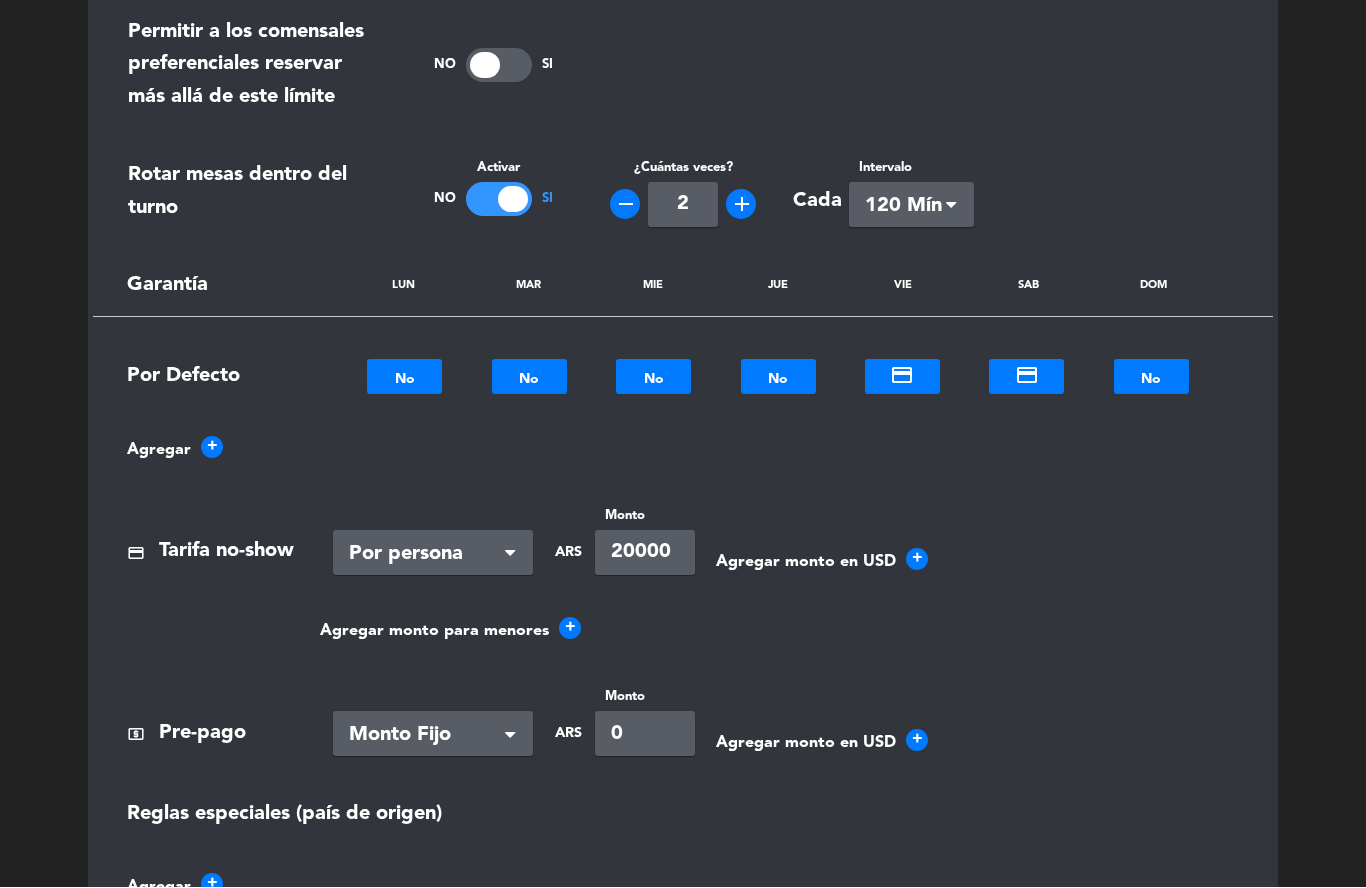 click 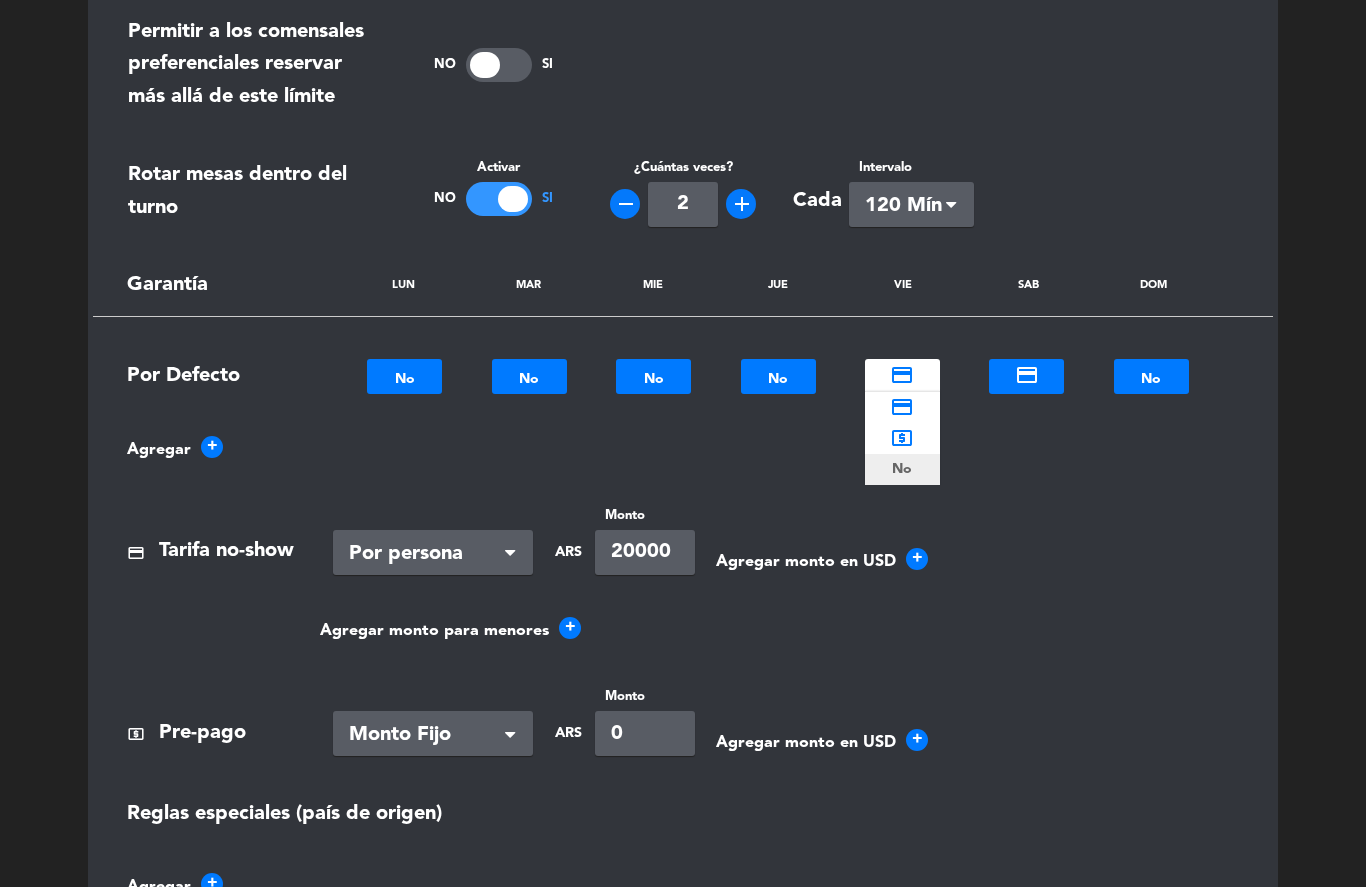 click on "No" at bounding box center [902, 470] 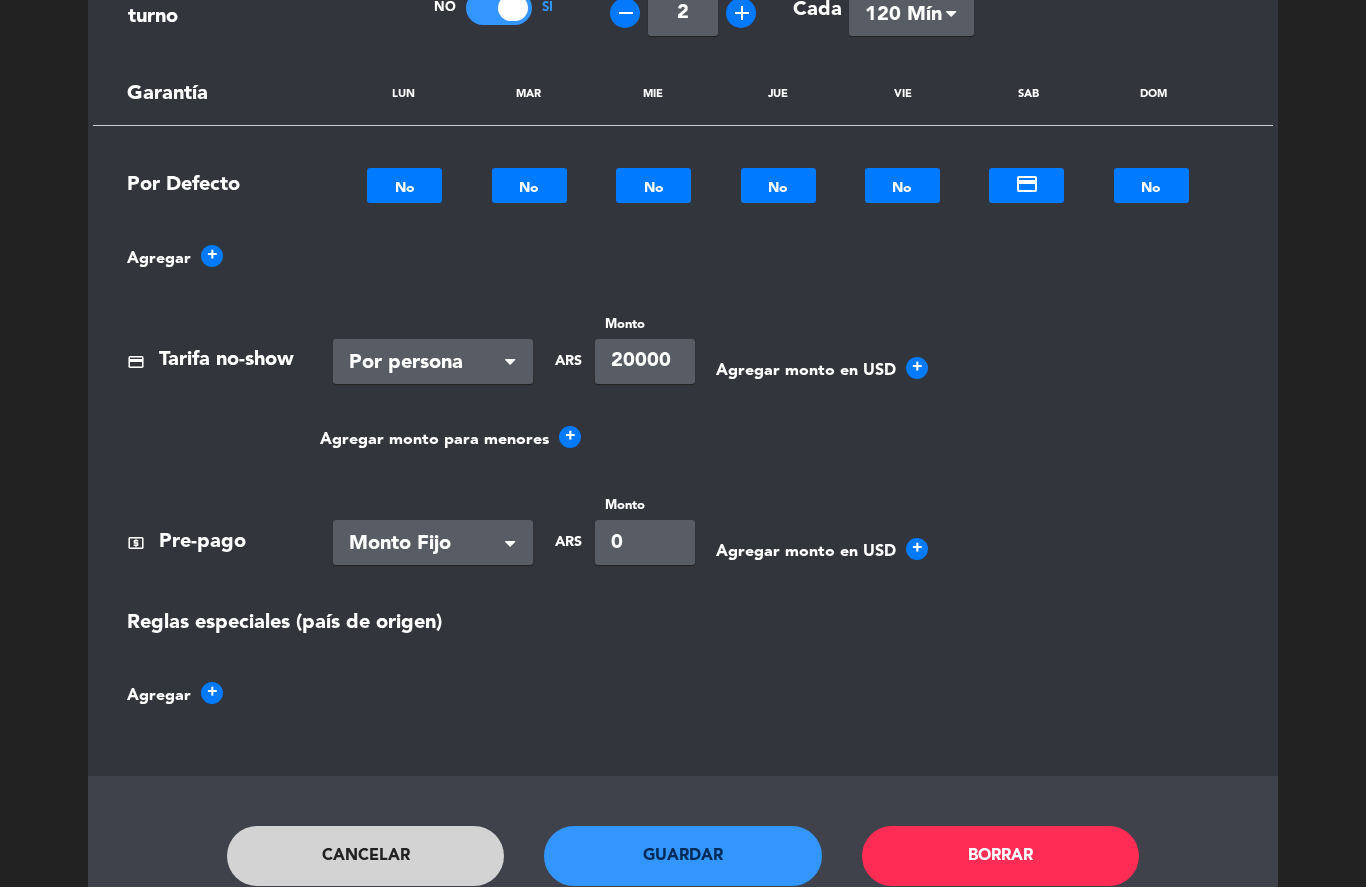 scroll, scrollTop: 1098, scrollLeft: 0, axis: vertical 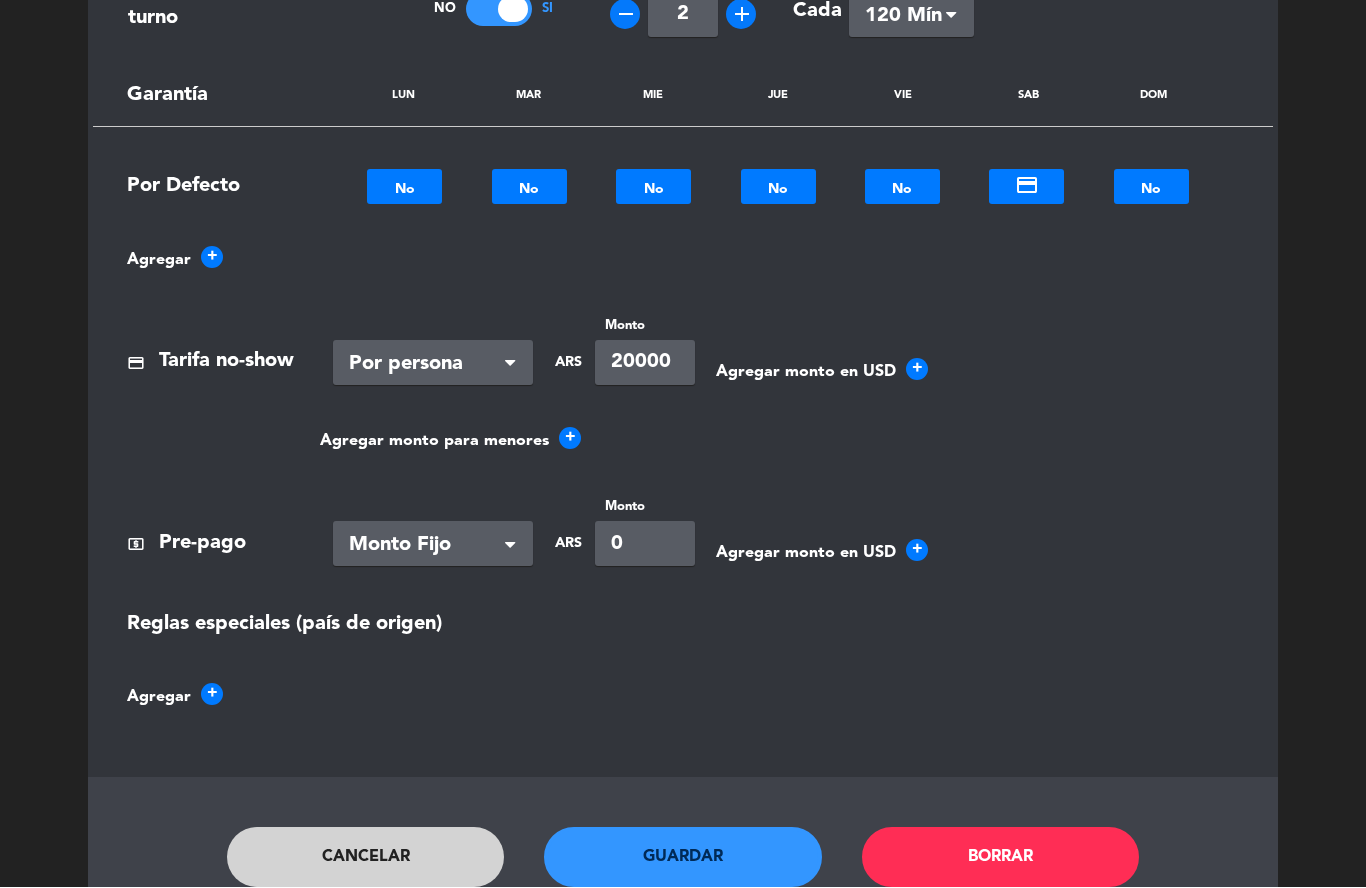 click on "Guardar" 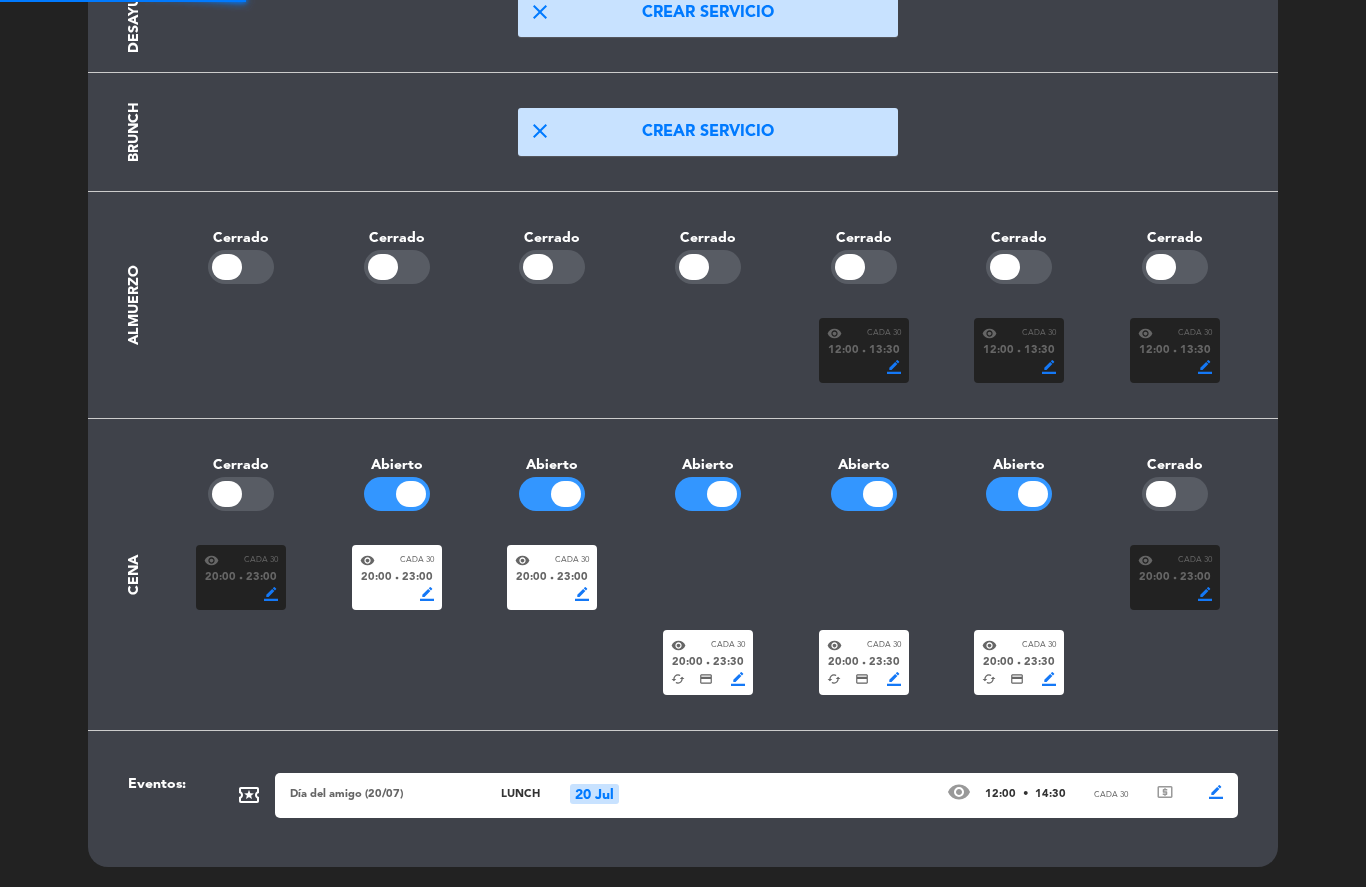 scroll, scrollTop: 147, scrollLeft: 0, axis: vertical 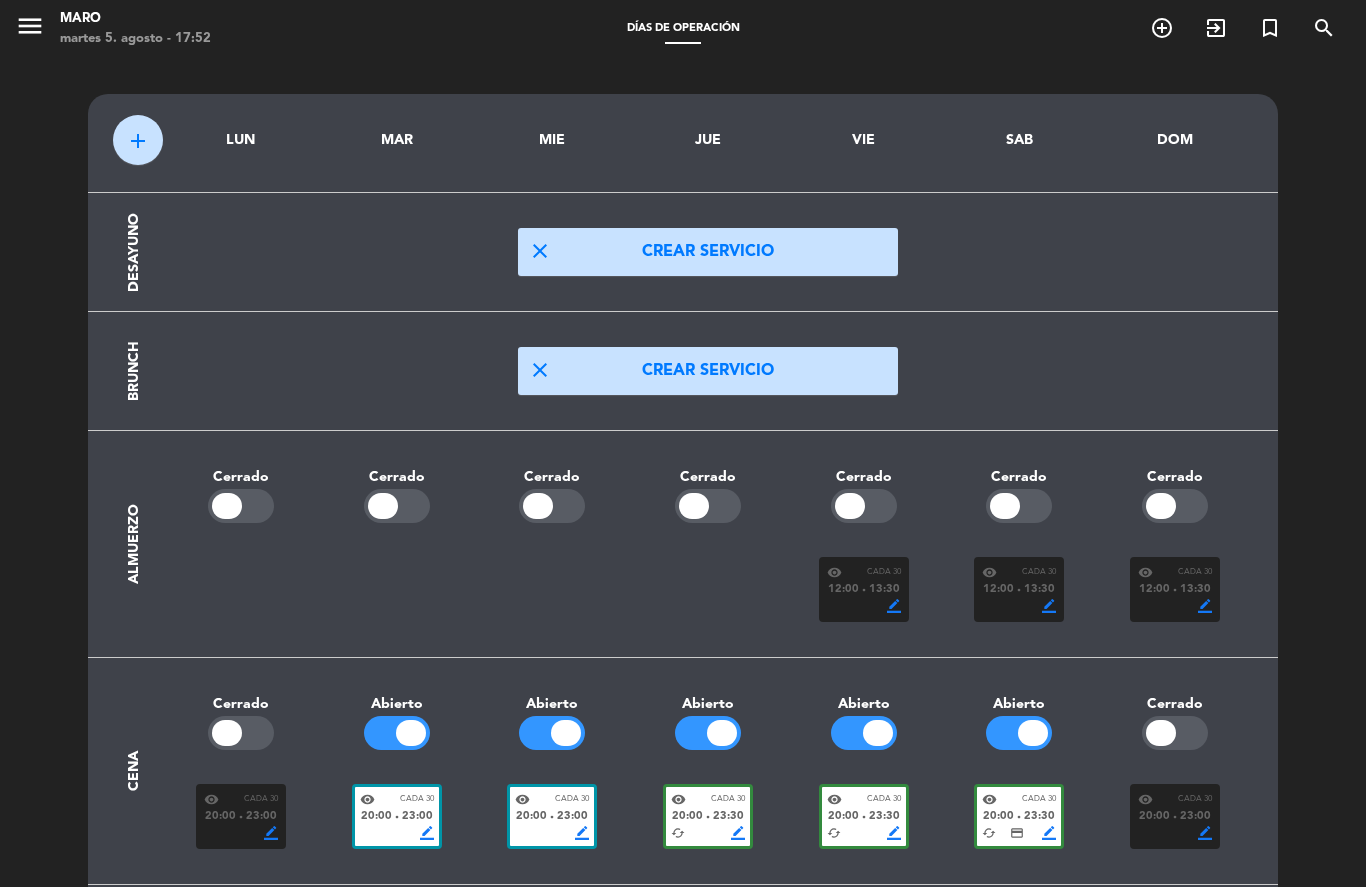 click on "menu" at bounding box center [30, 27] 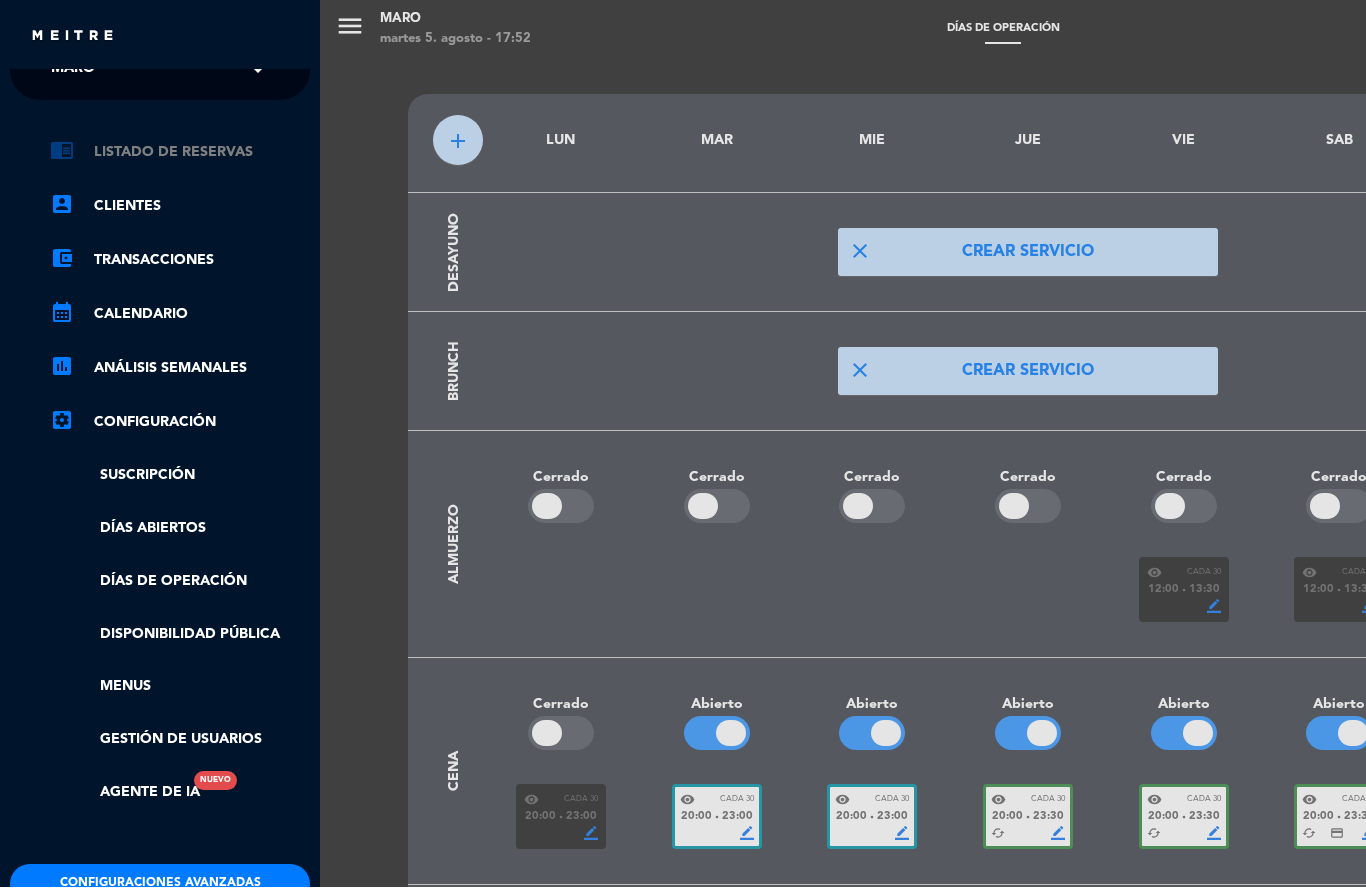 click on "chrome_reader_mode   Listado de Reservas" 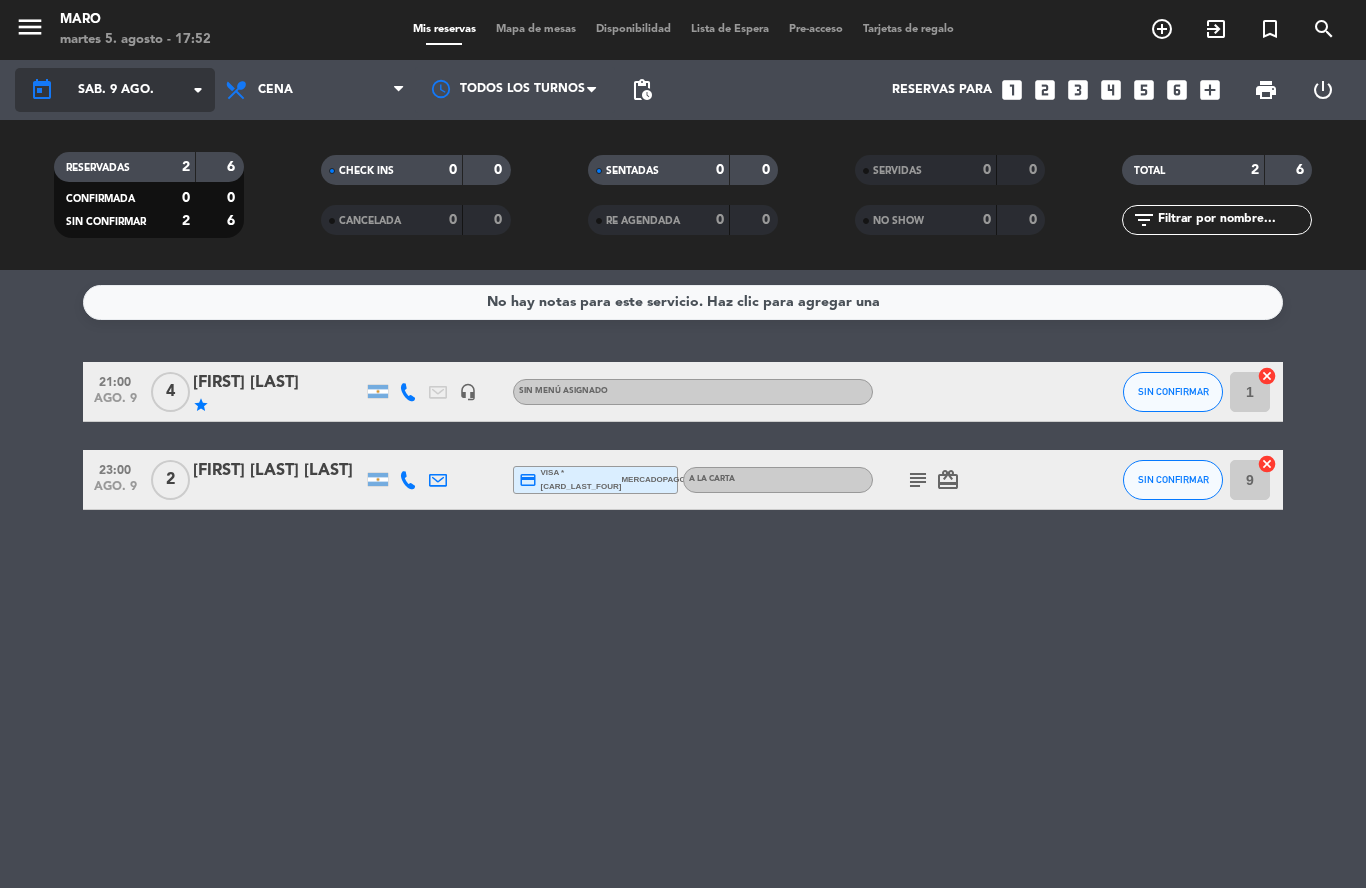 click on "sáb. 9 ago." 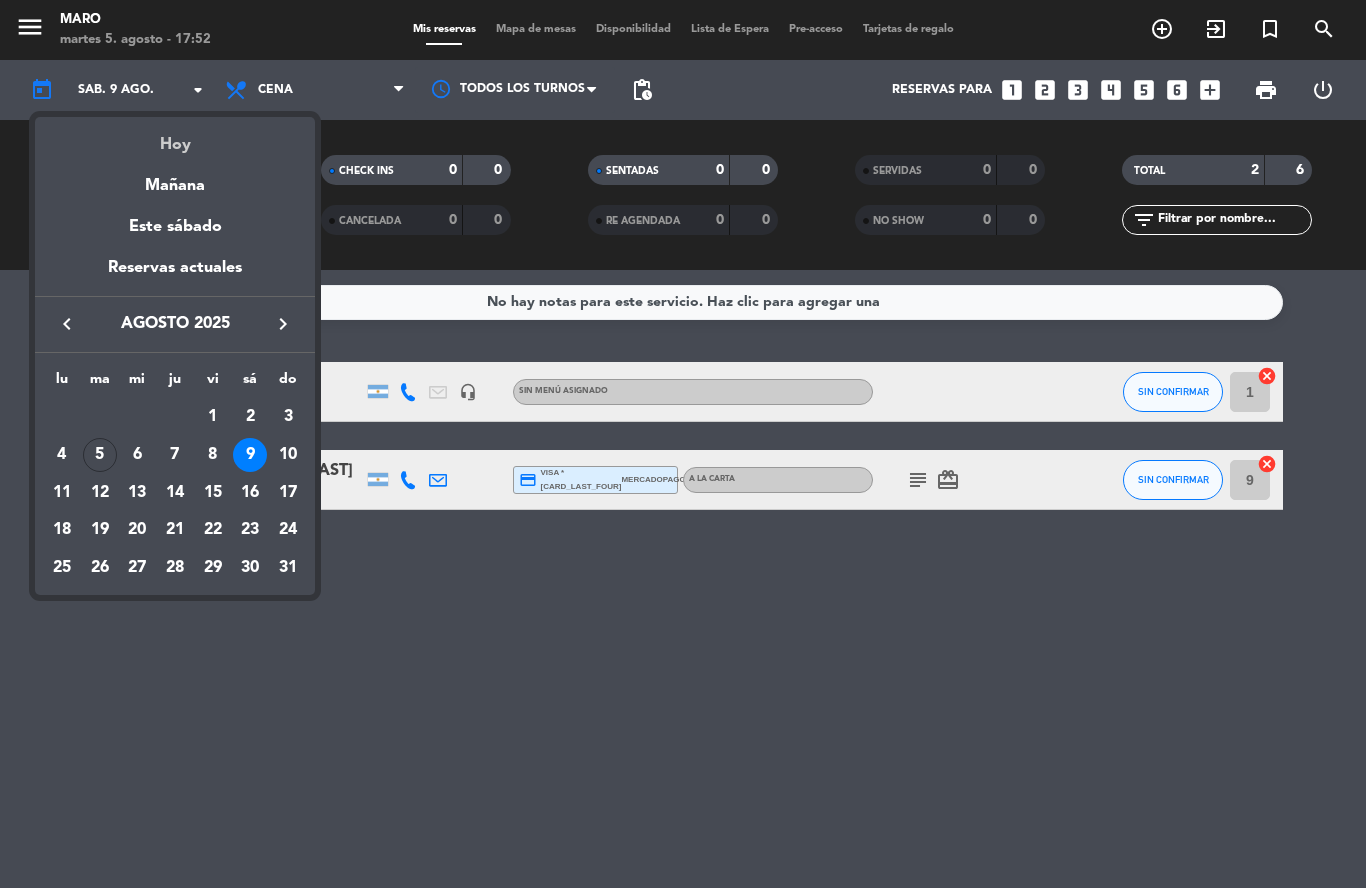 click on "Hoy" at bounding box center (175, 137) 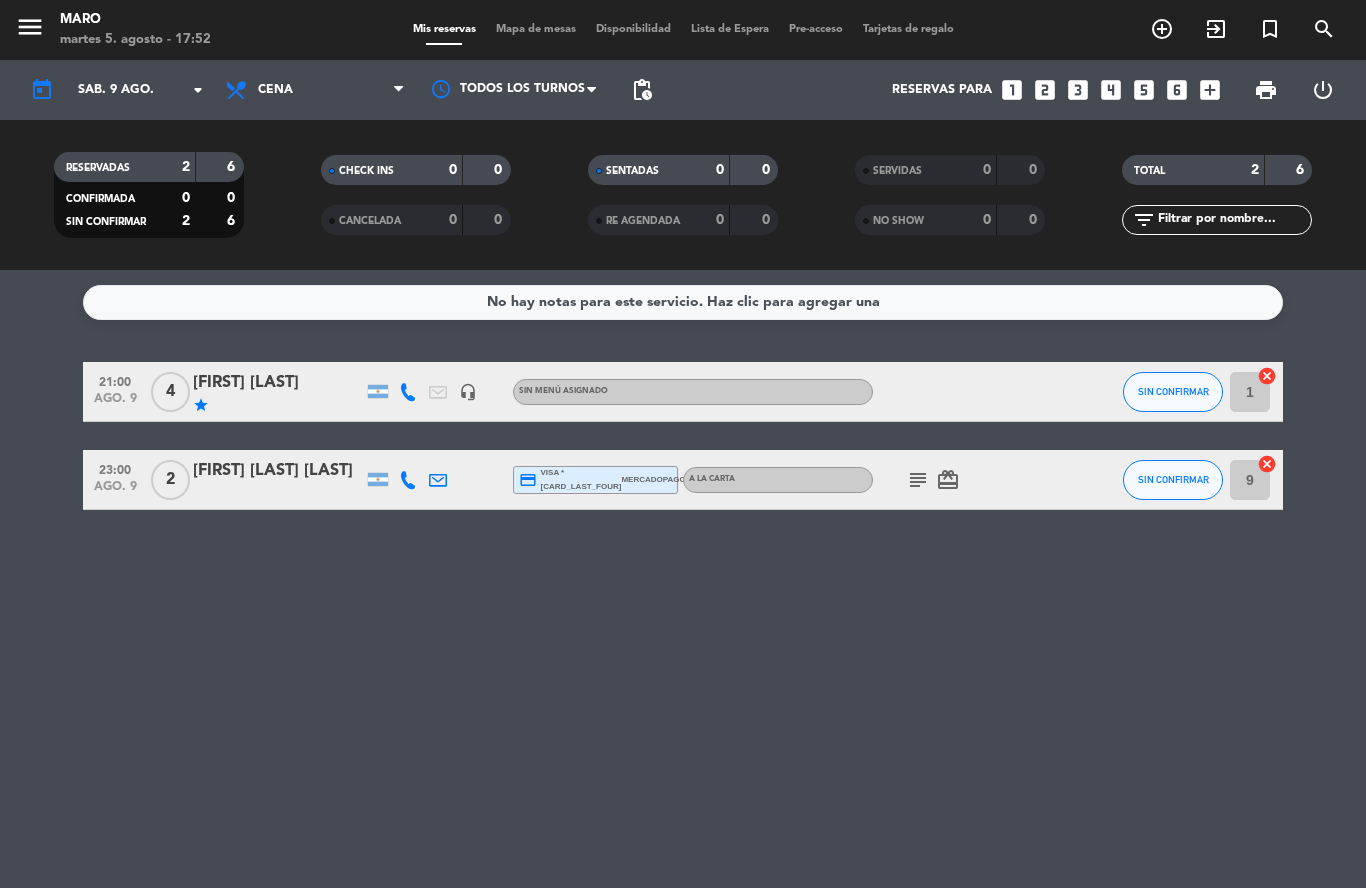 type on "mar. 5 ago." 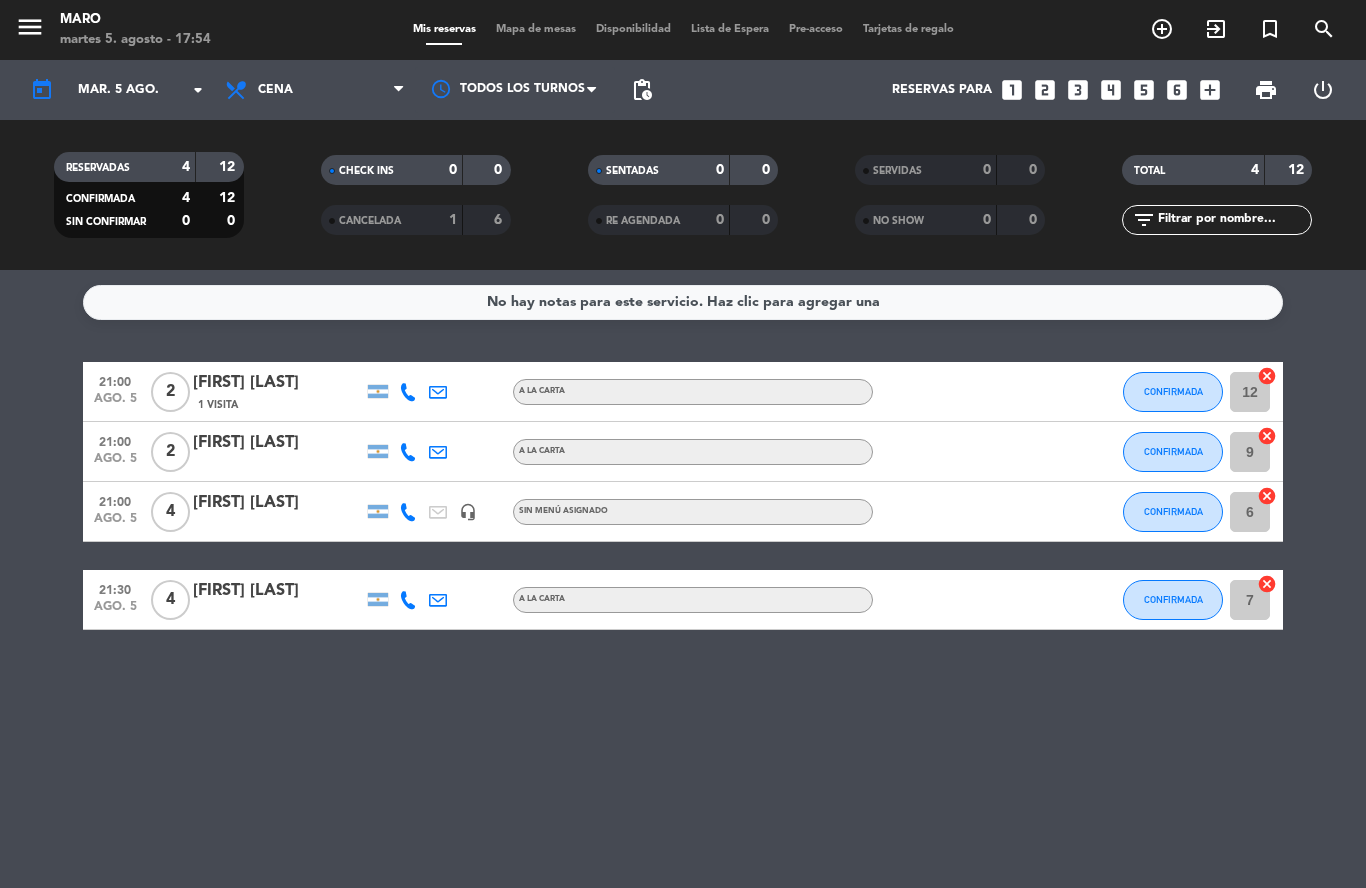 click on "looks_4" at bounding box center (1111, 90) 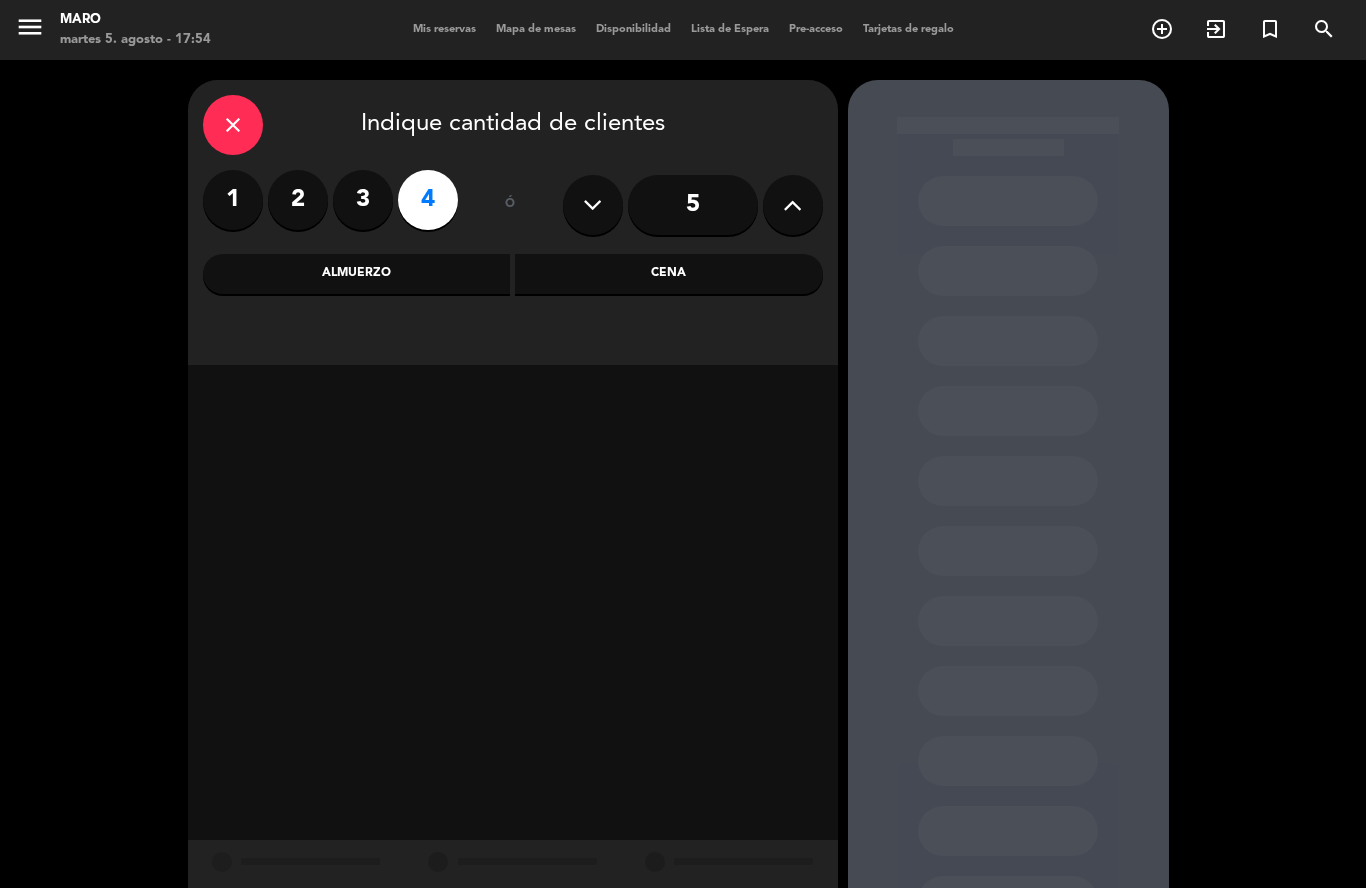 click on "Cena" at bounding box center [669, 274] 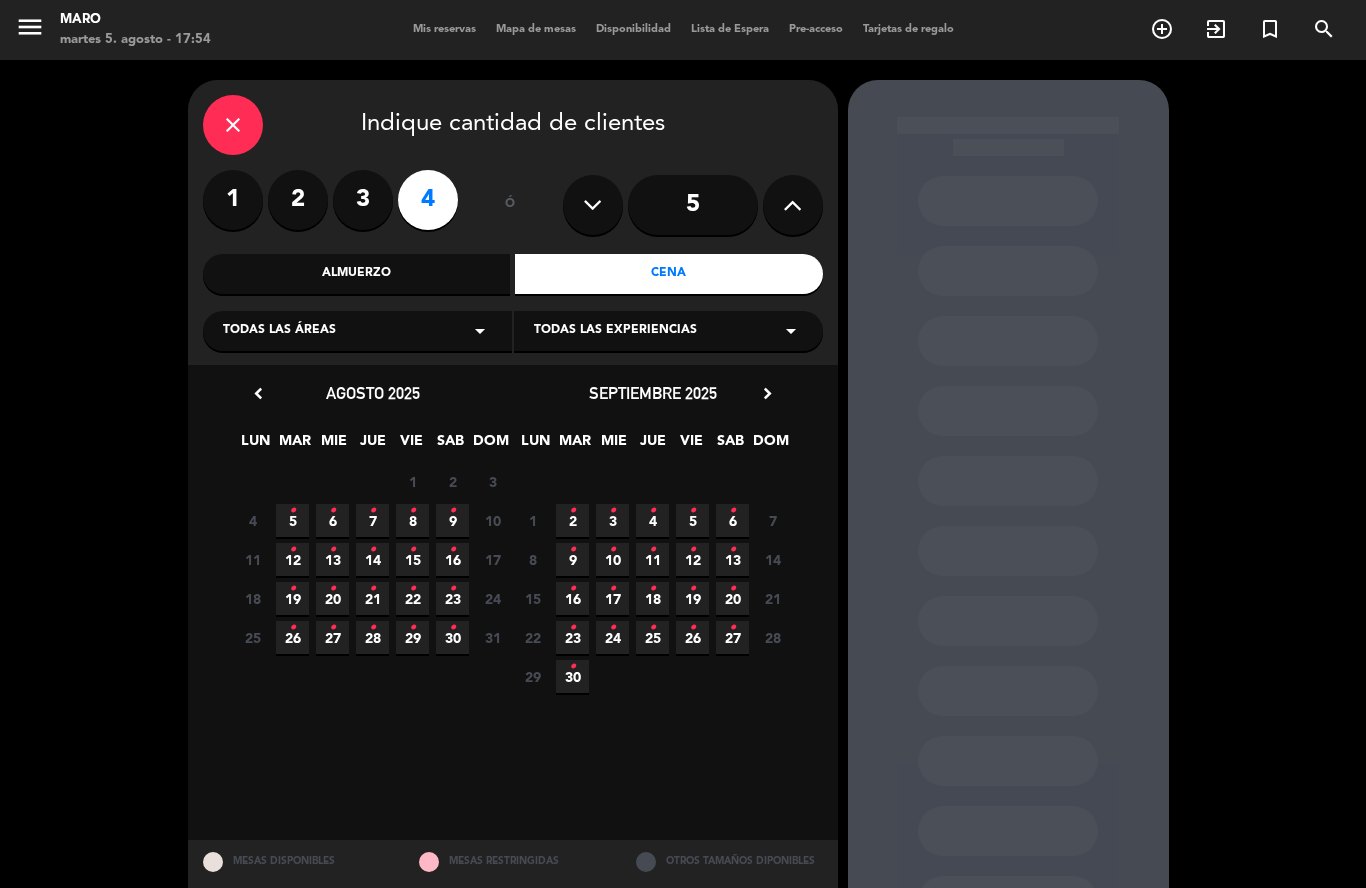 click on "•" at bounding box center [332, 511] 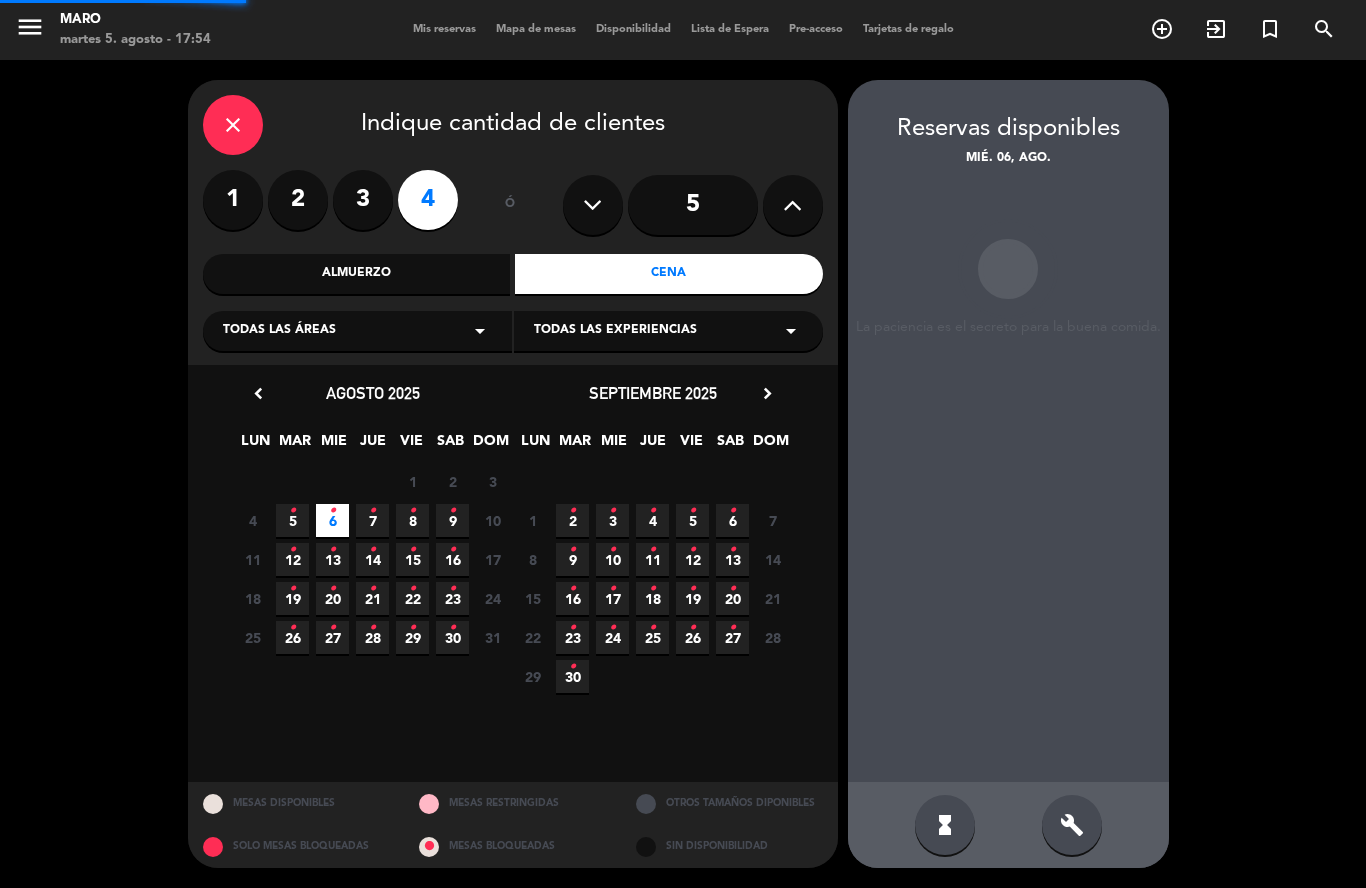 scroll, scrollTop: 80, scrollLeft: 0, axis: vertical 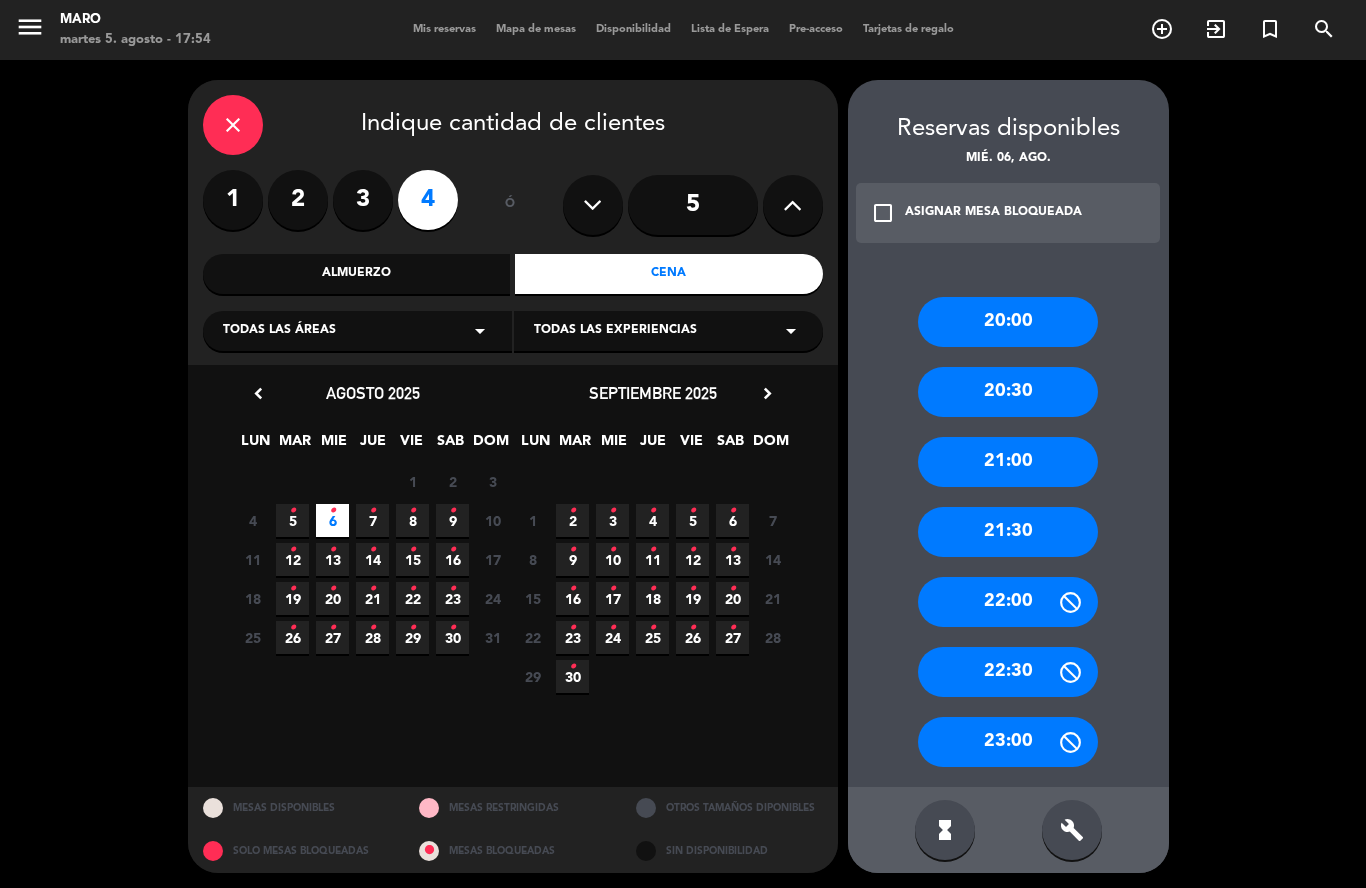 click on "21:00" at bounding box center [1008, 462] 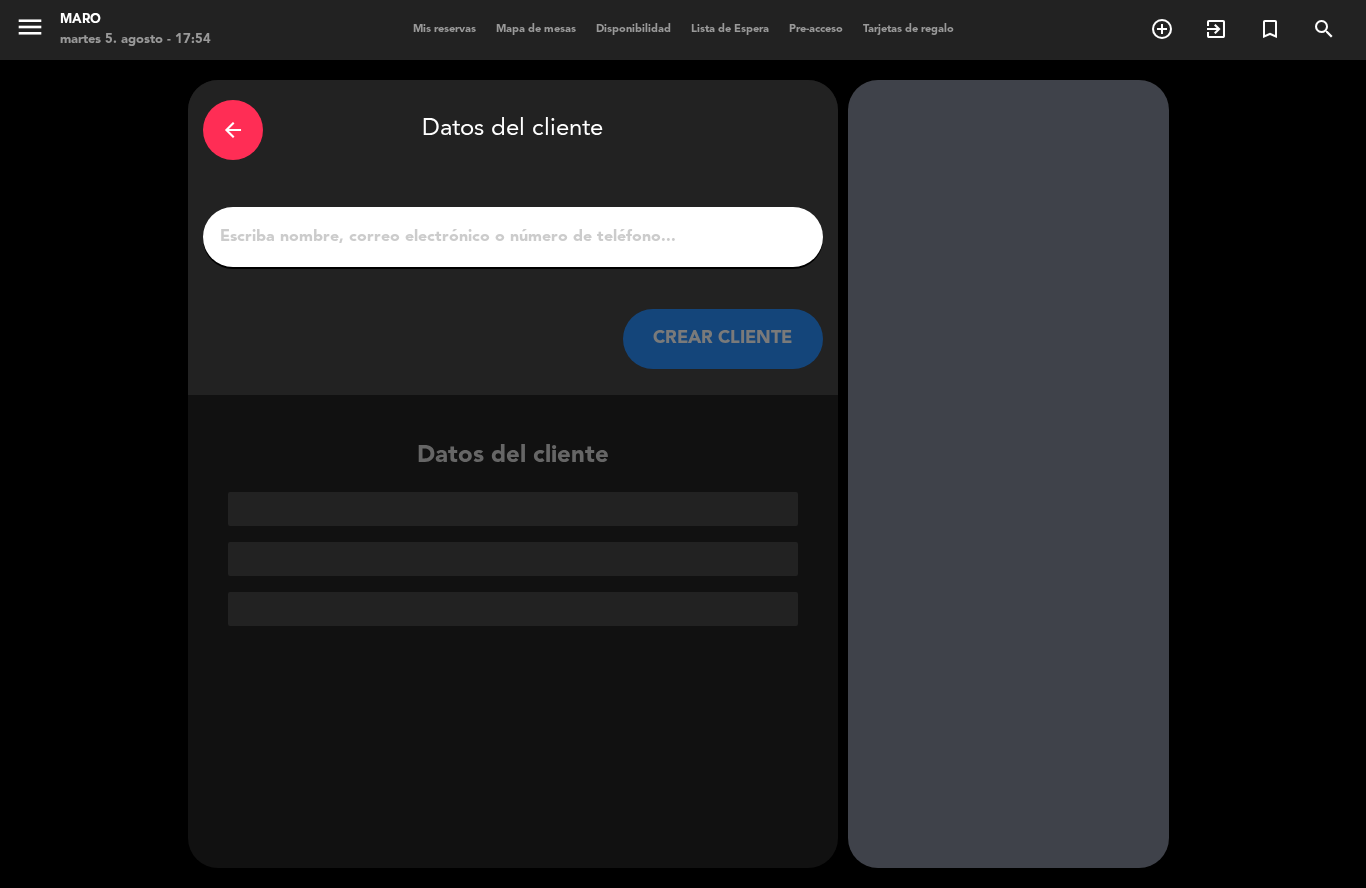 click on "1" at bounding box center (513, 237) 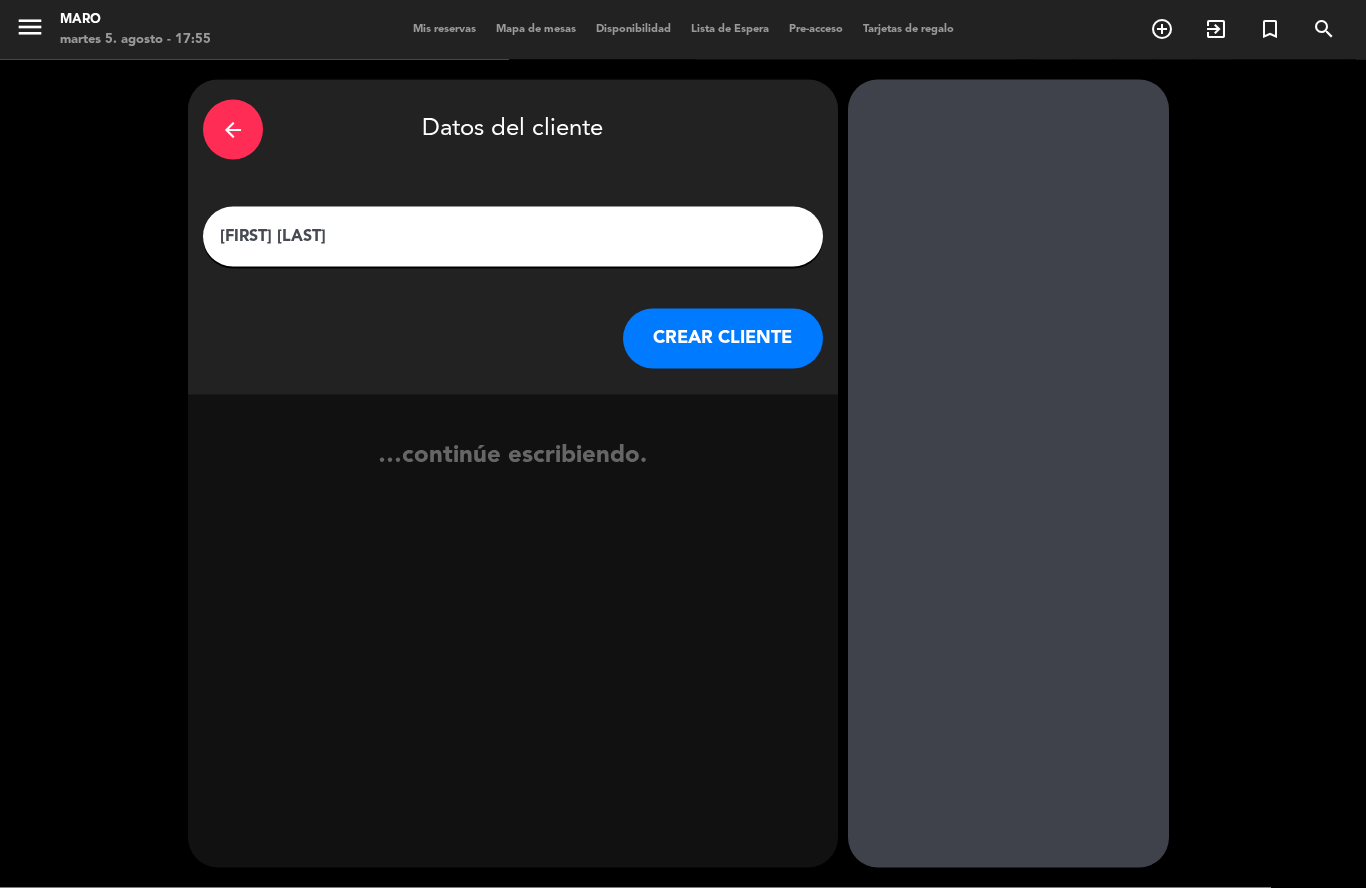type on "[FIRST] [LAST]" 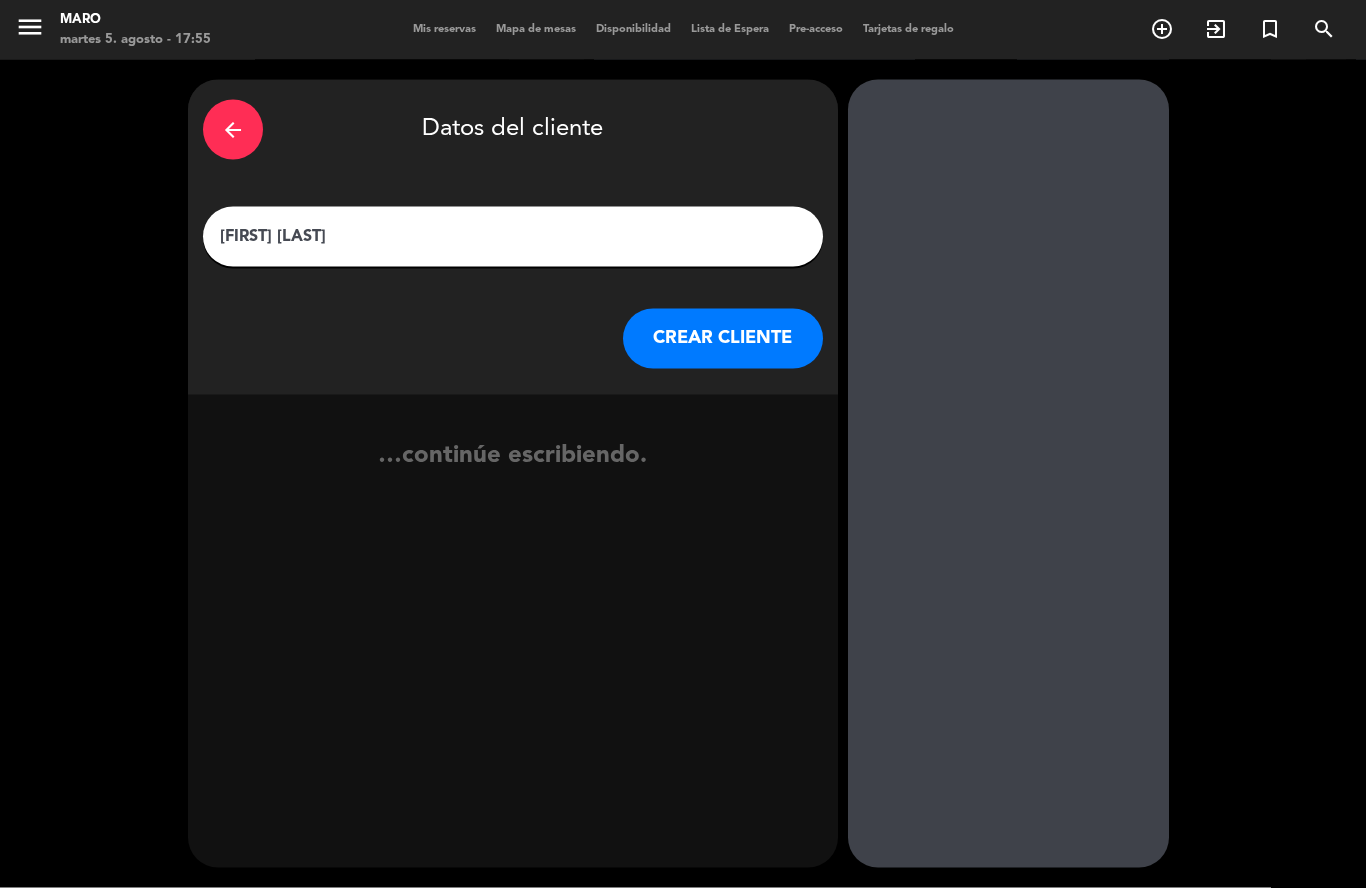 click on "CREAR CLIENTE" at bounding box center (723, 339) 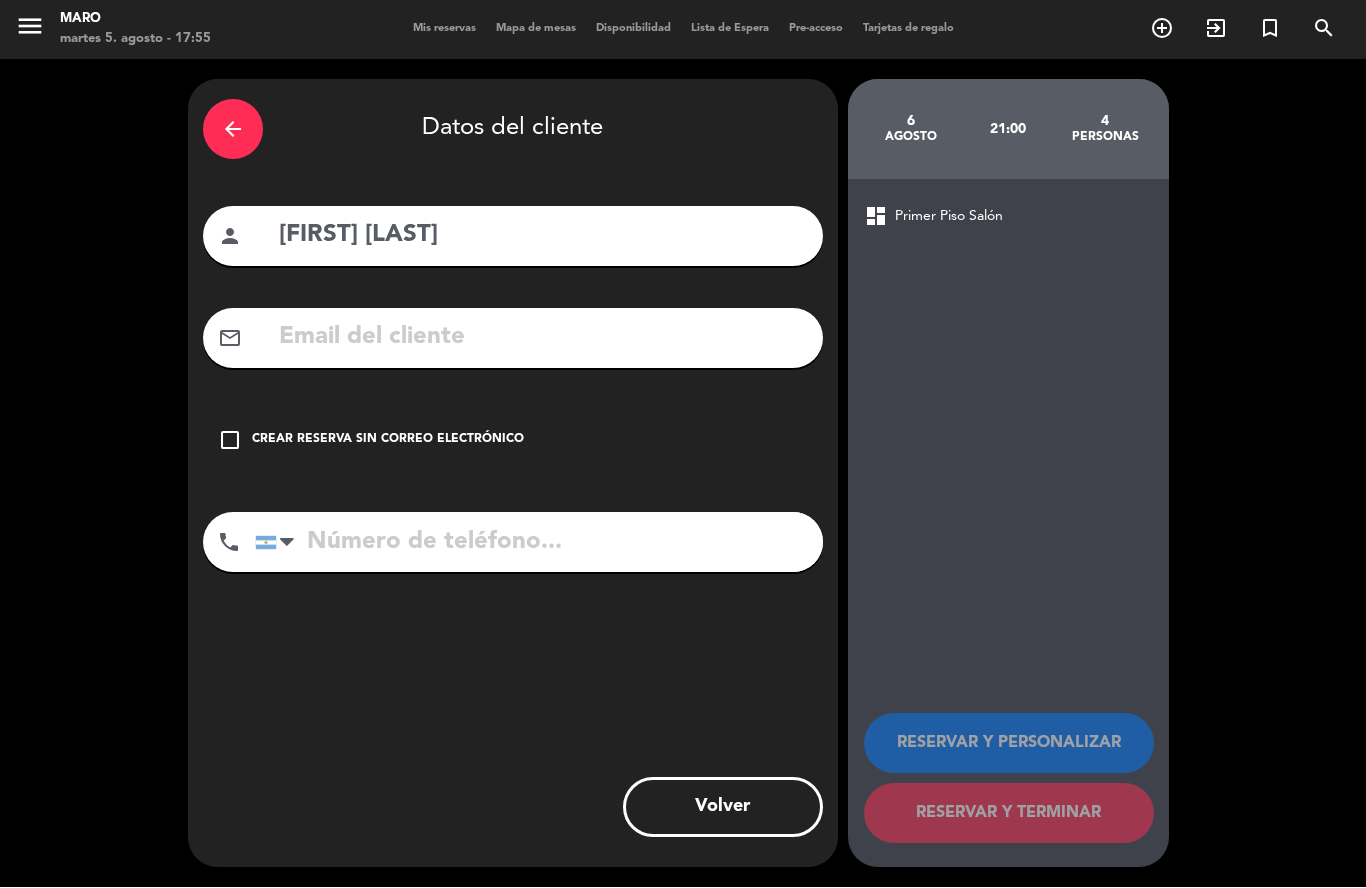 click on "check_box_outline_blank" at bounding box center [230, 441] 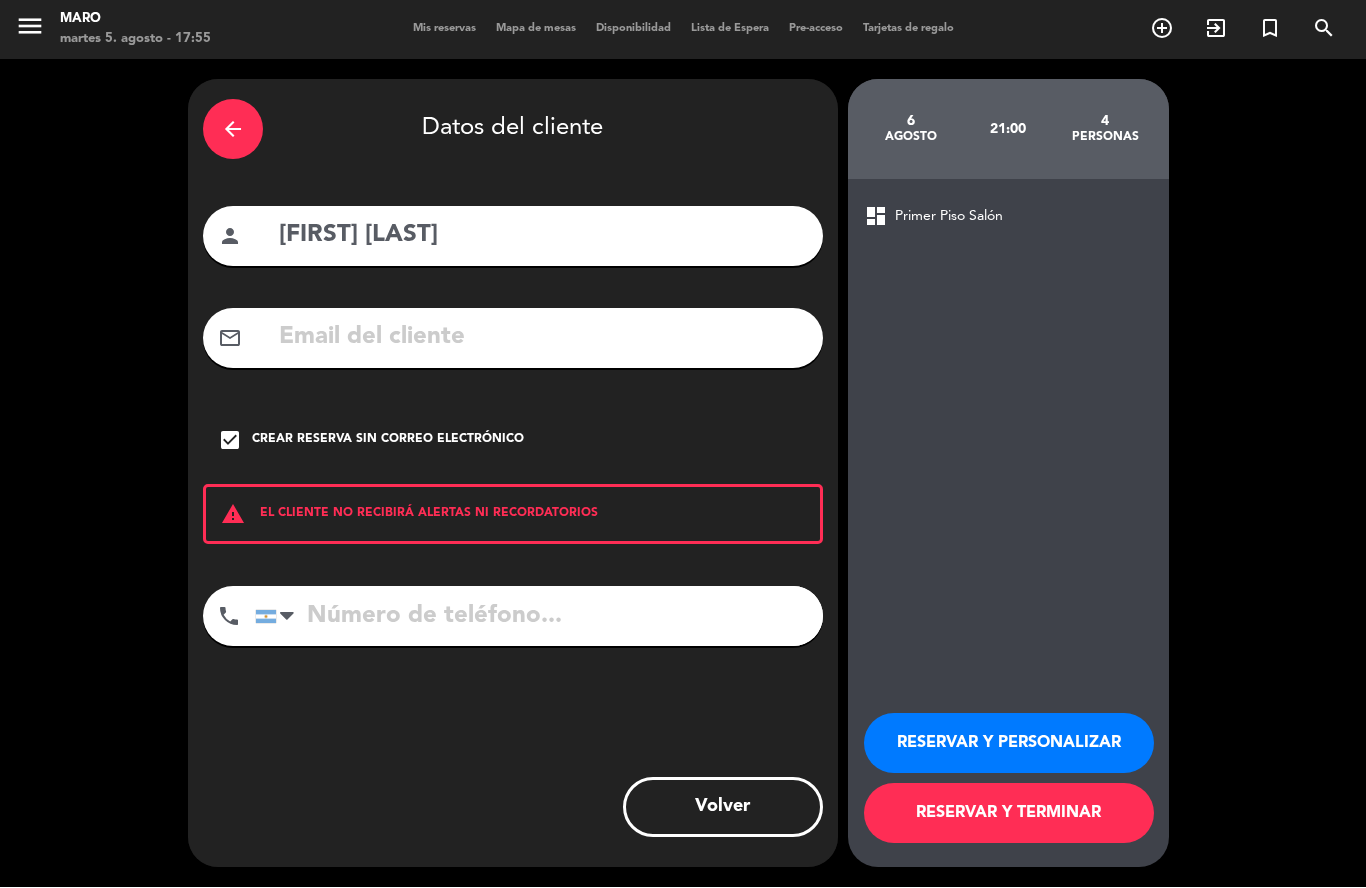 click at bounding box center (539, 617) 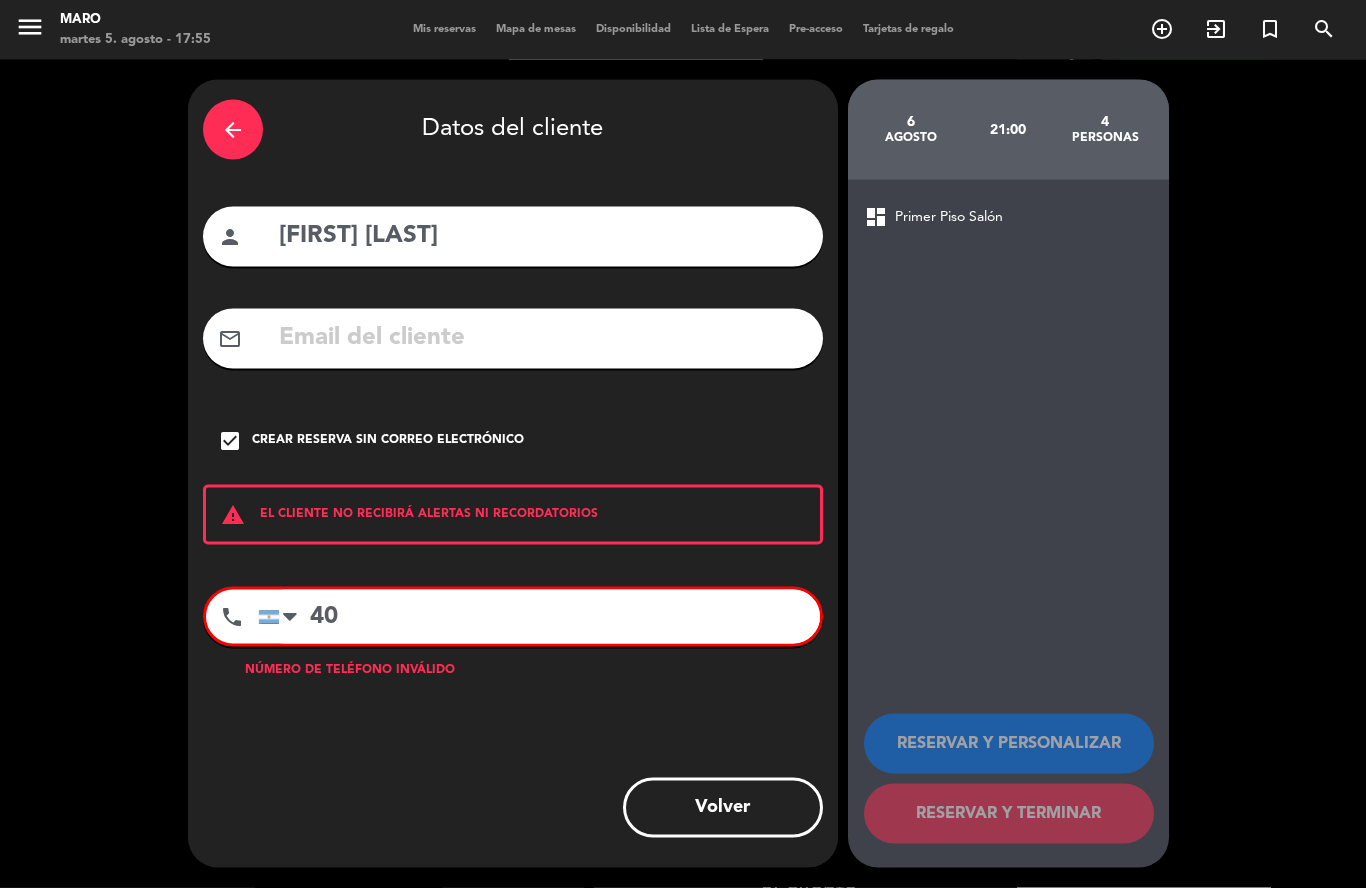 type on "4" 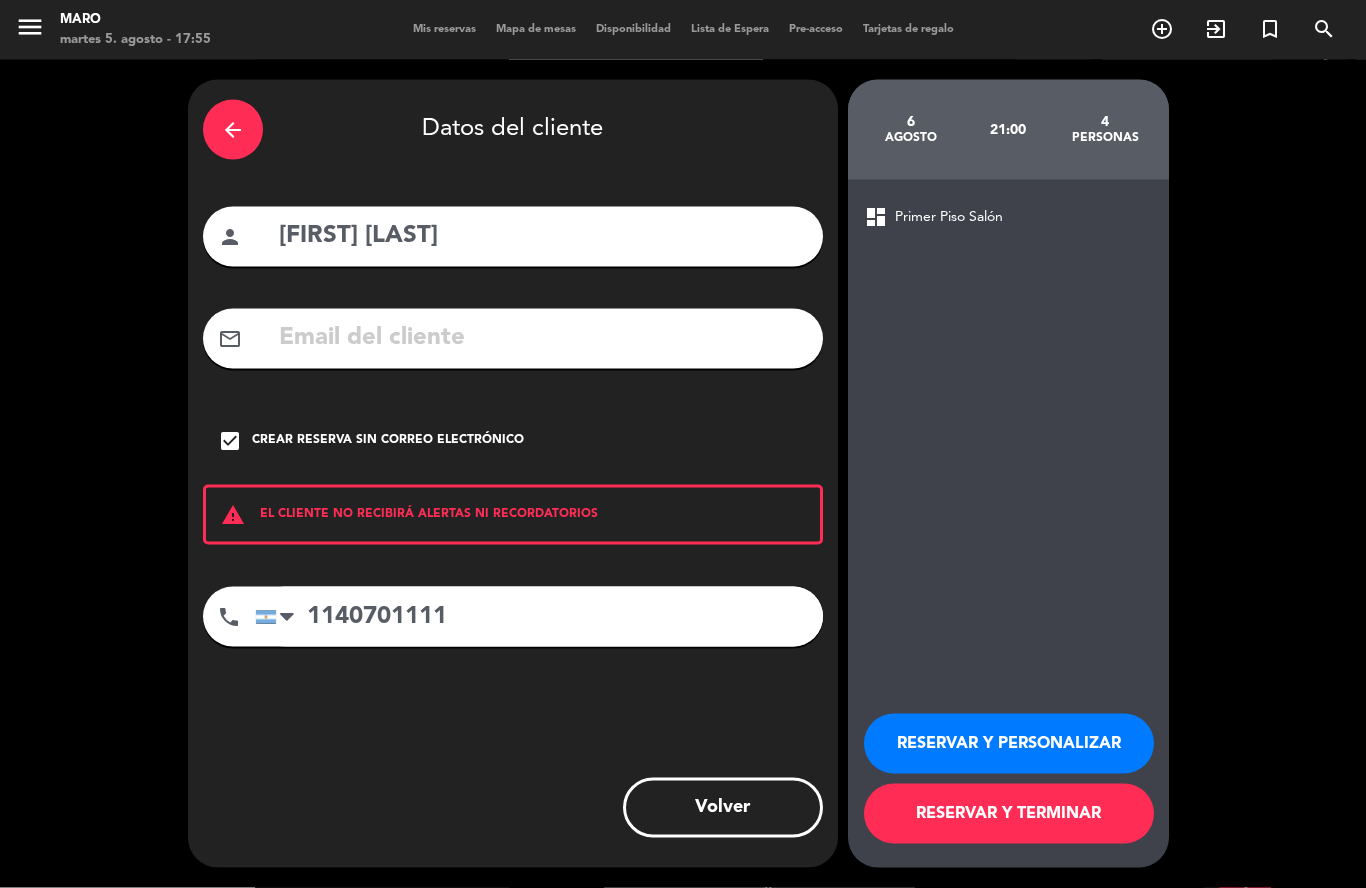 type on "1140701111" 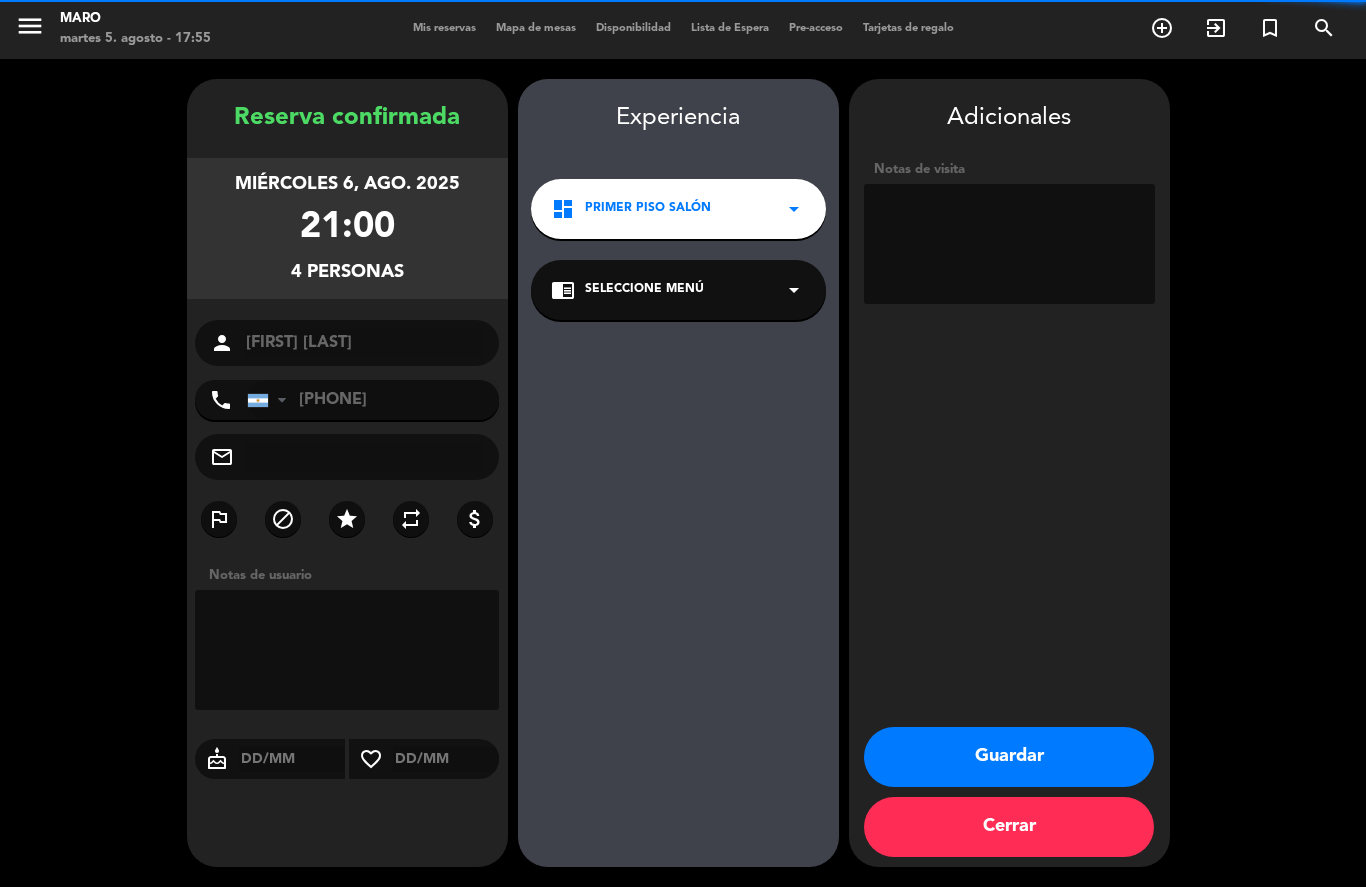 click on "Guardar" at bounding box center (1009, 758) 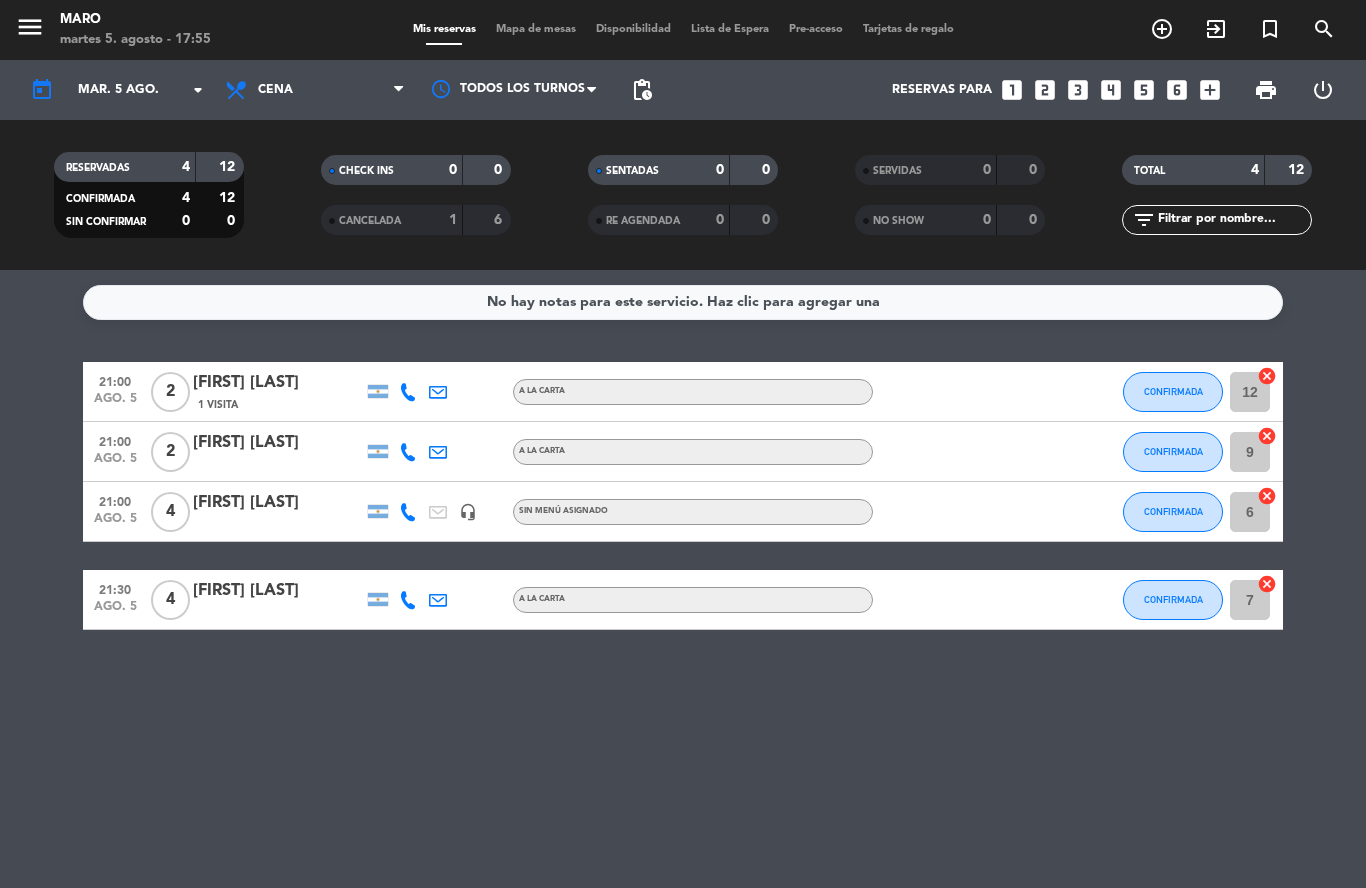 click on "looks_3" at bounding box center (1078, 90) 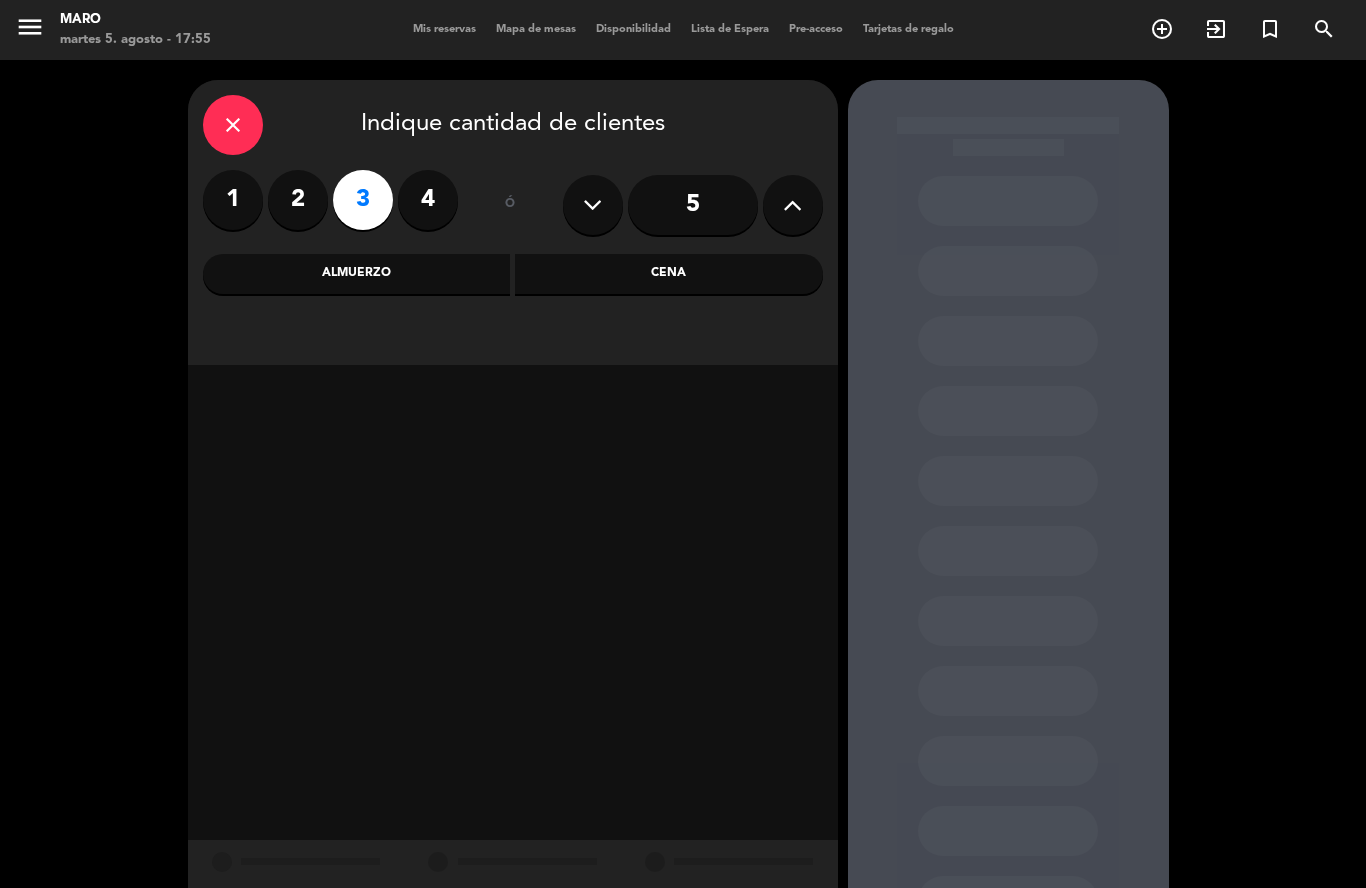 click on "Cena" at bounding box center [669, 274] 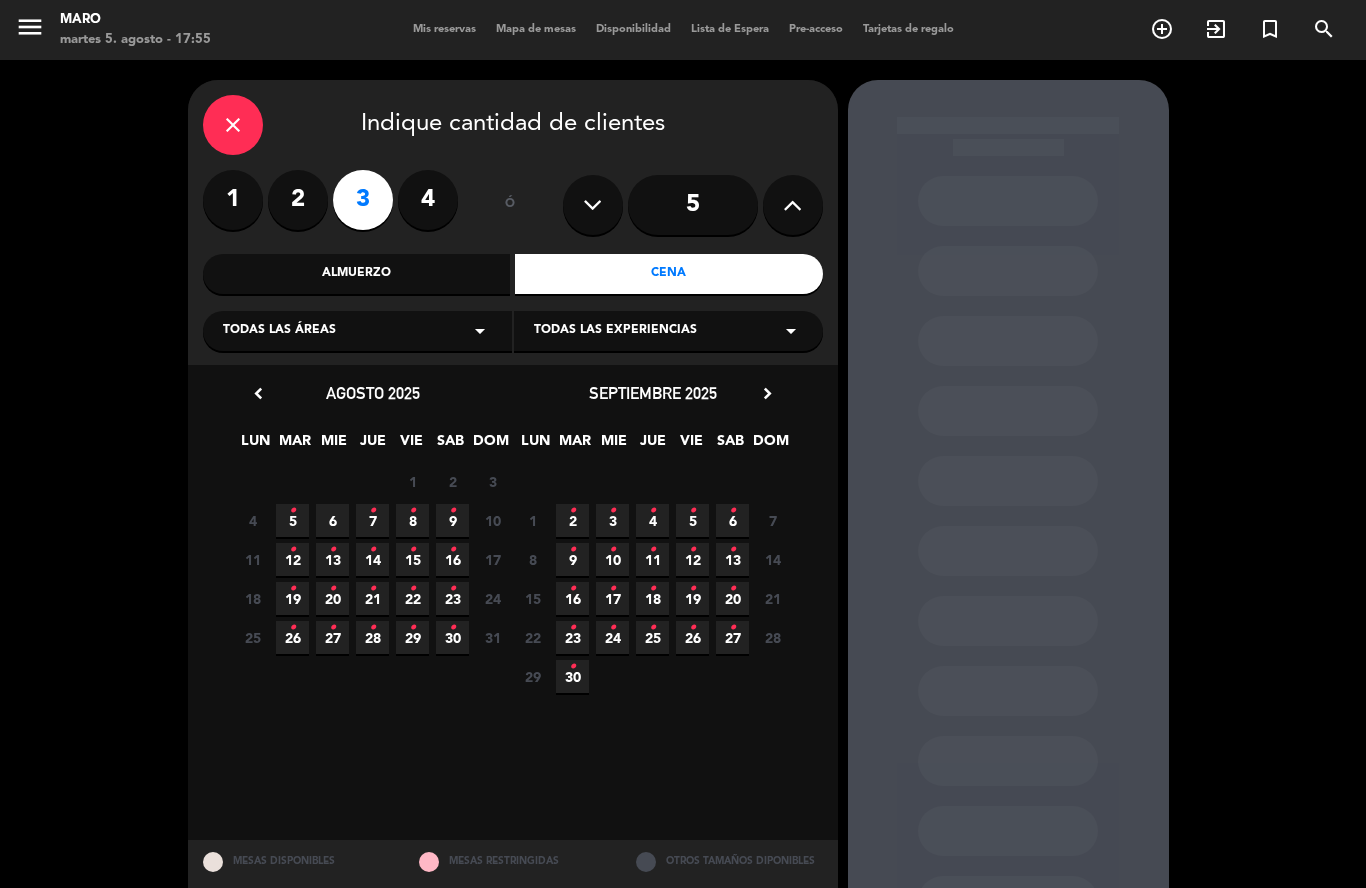click on "•" at bounding box center (292, 511) 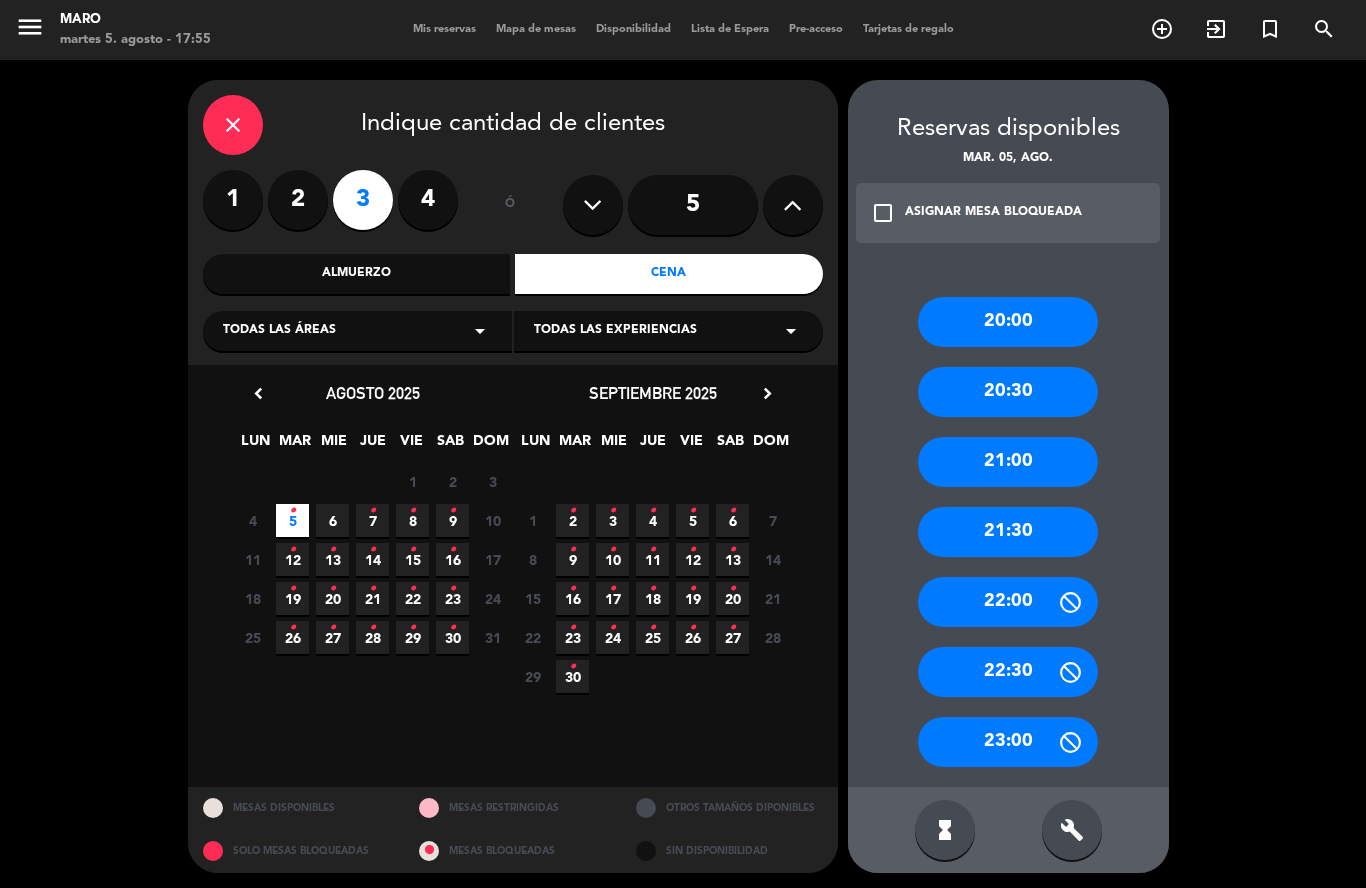click on "21:00" at bounding box center (1008, 462) 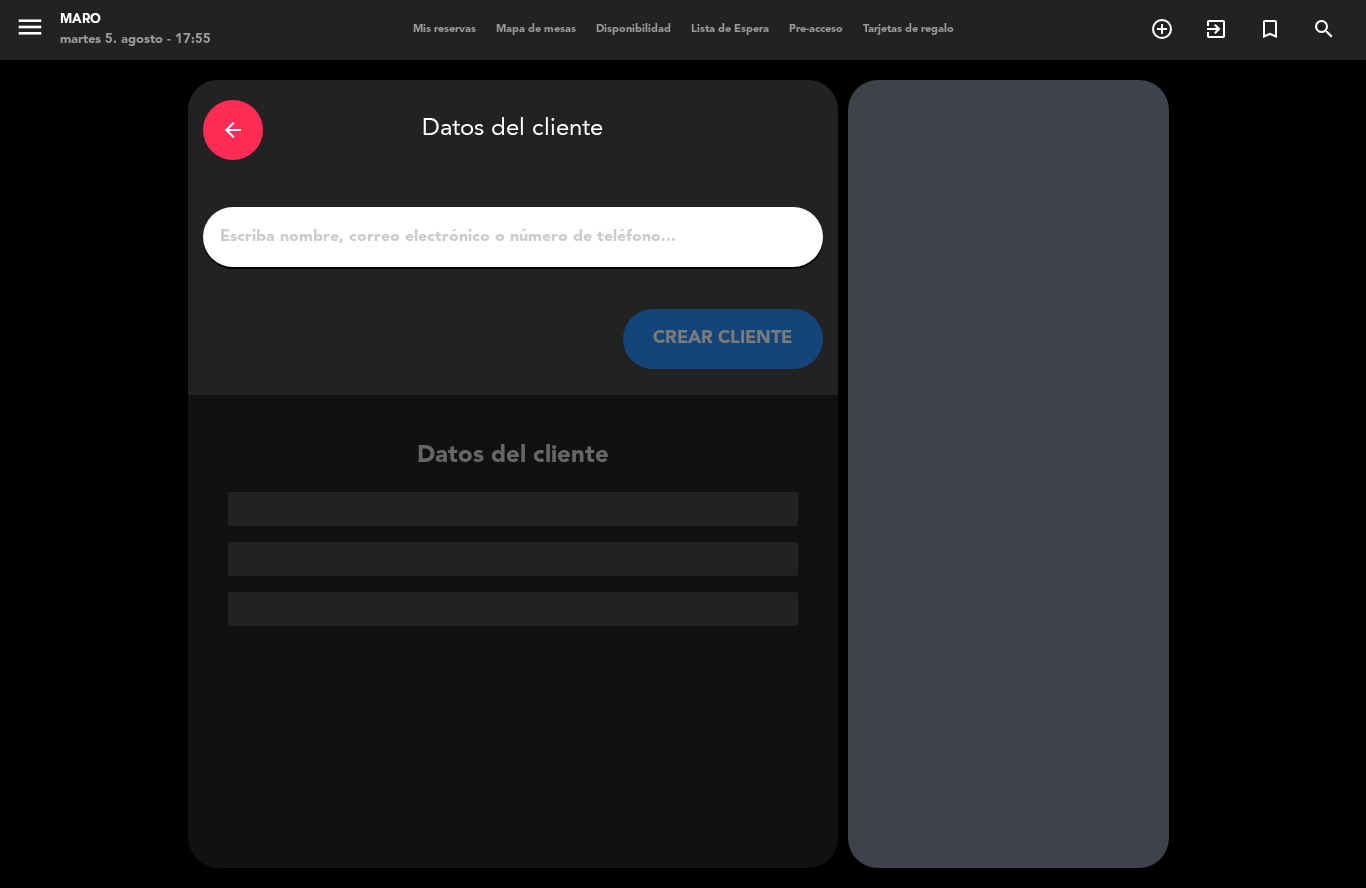 click on "1" at bounding box center (513, 237) 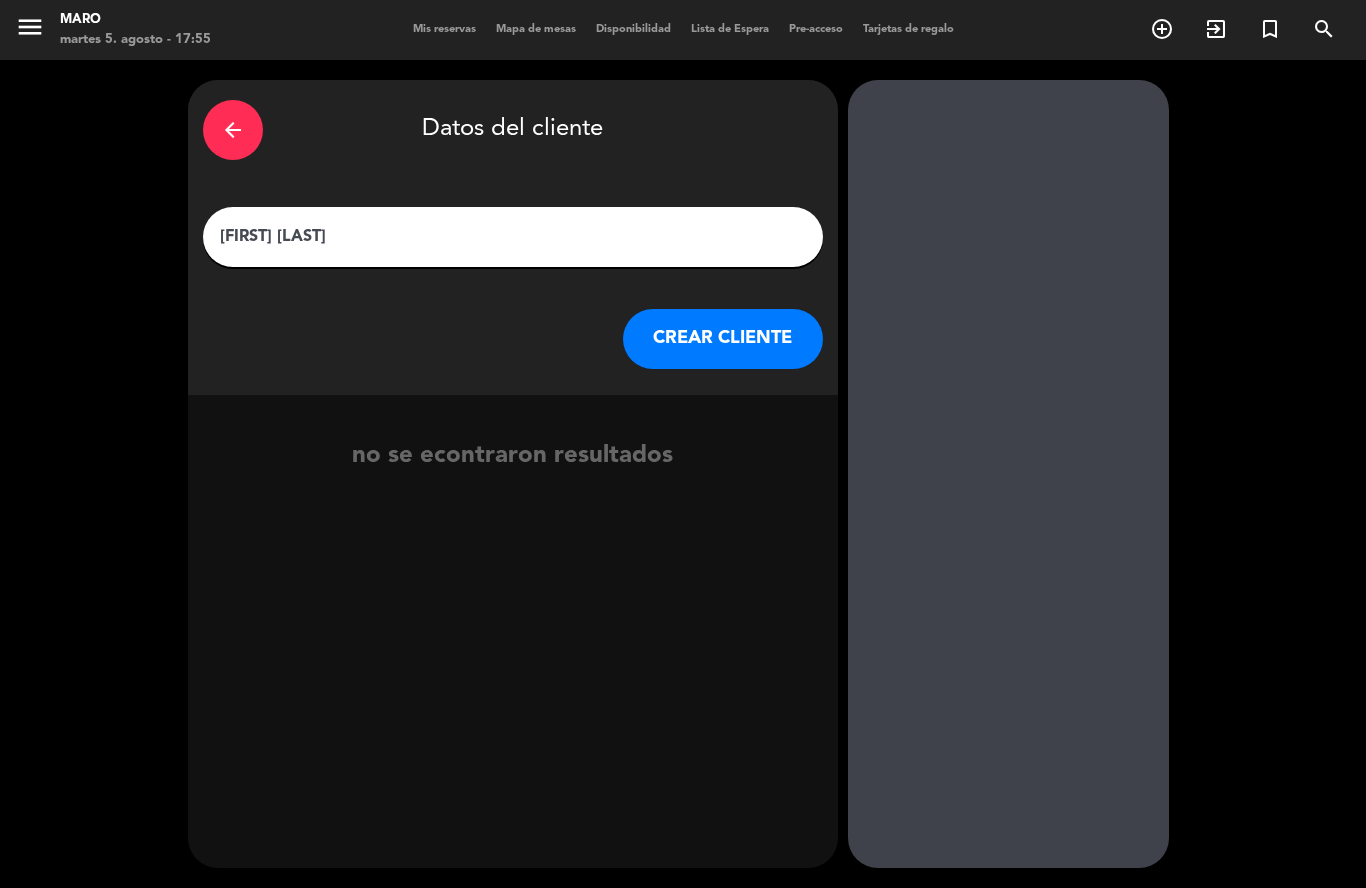 type on "[FIRST] [LAST]" 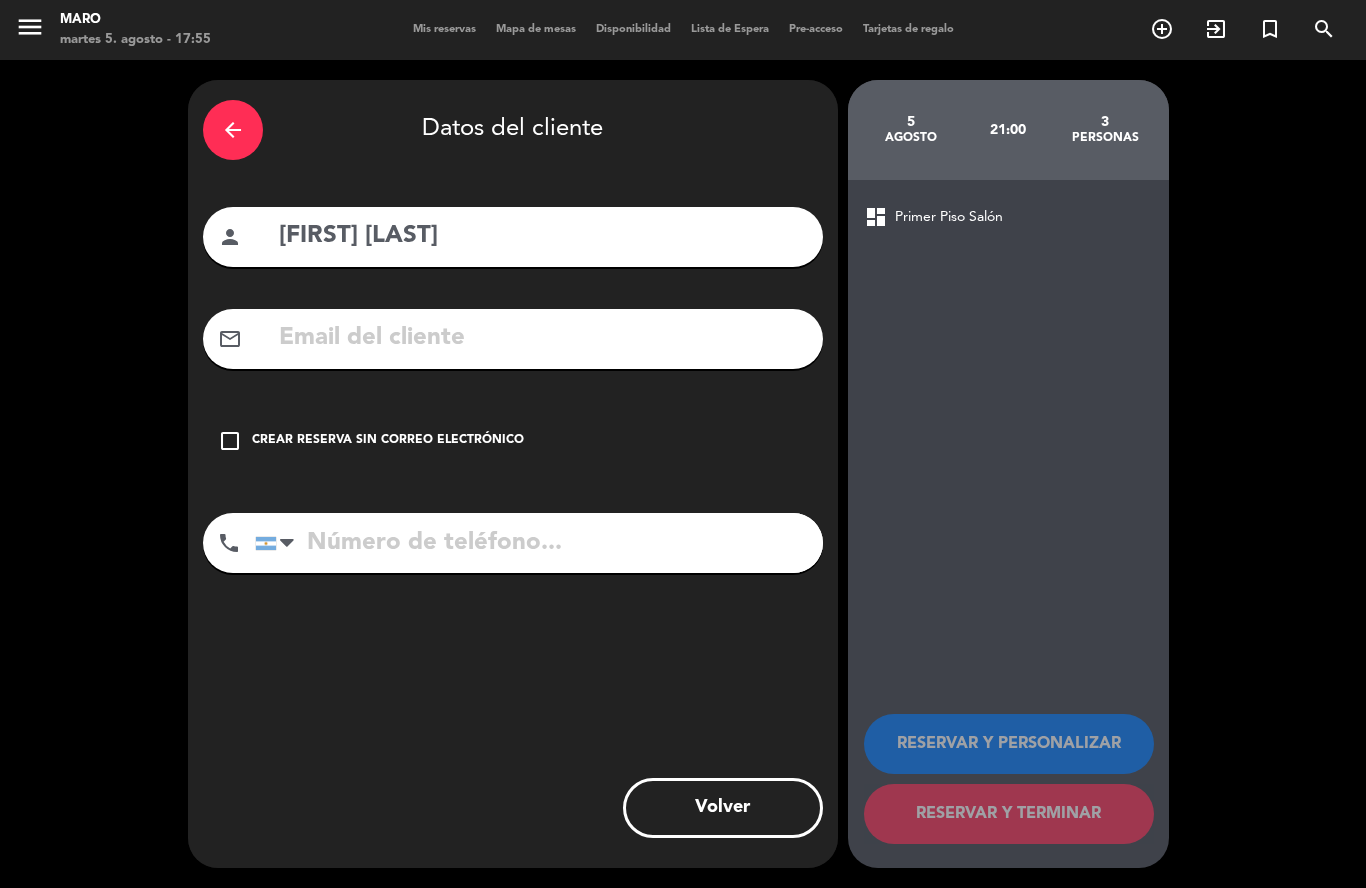 click on "check_box_outline_blank" at bounding box center [230, 441] 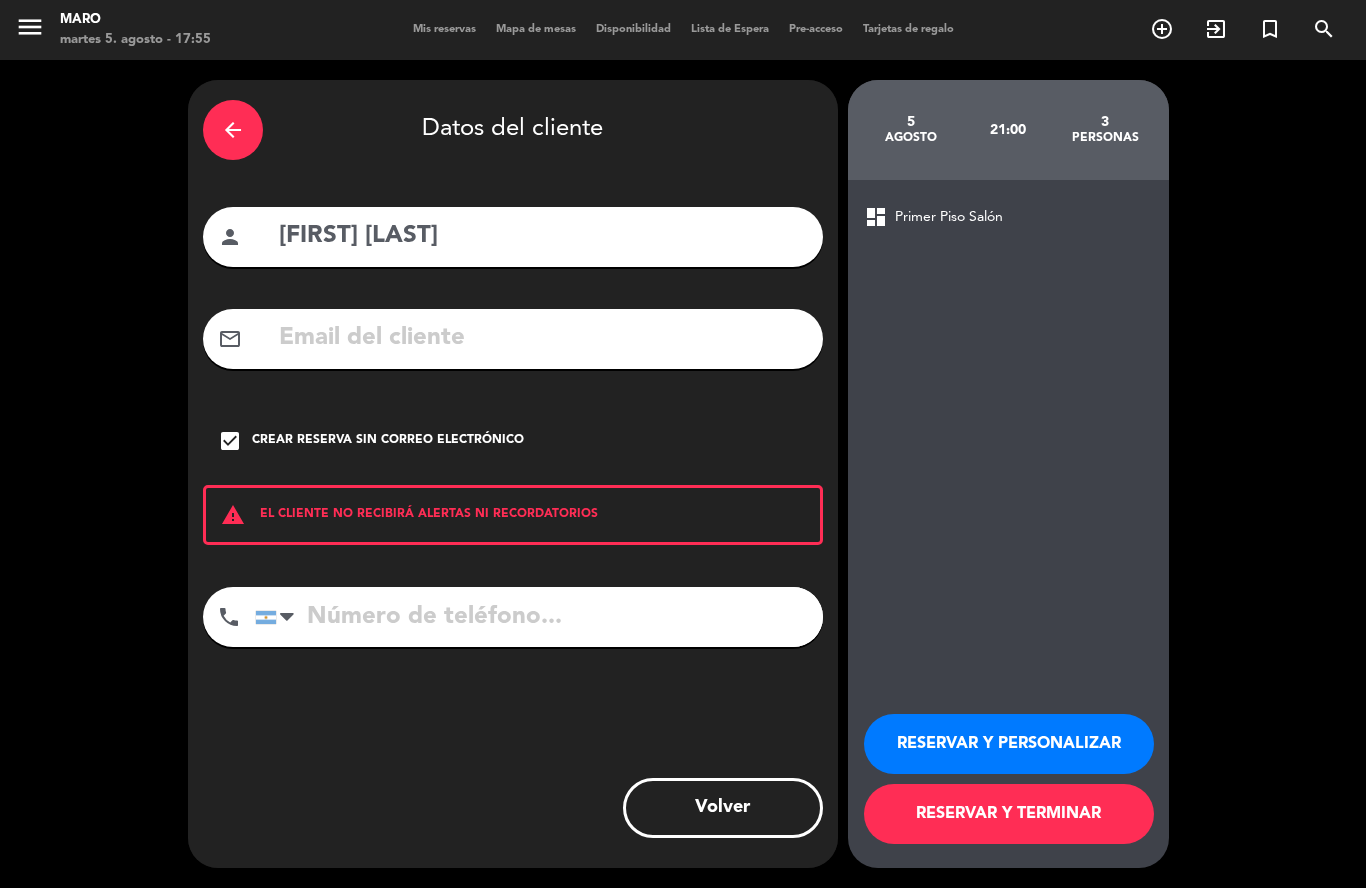 click at bounding box center [539, 617] 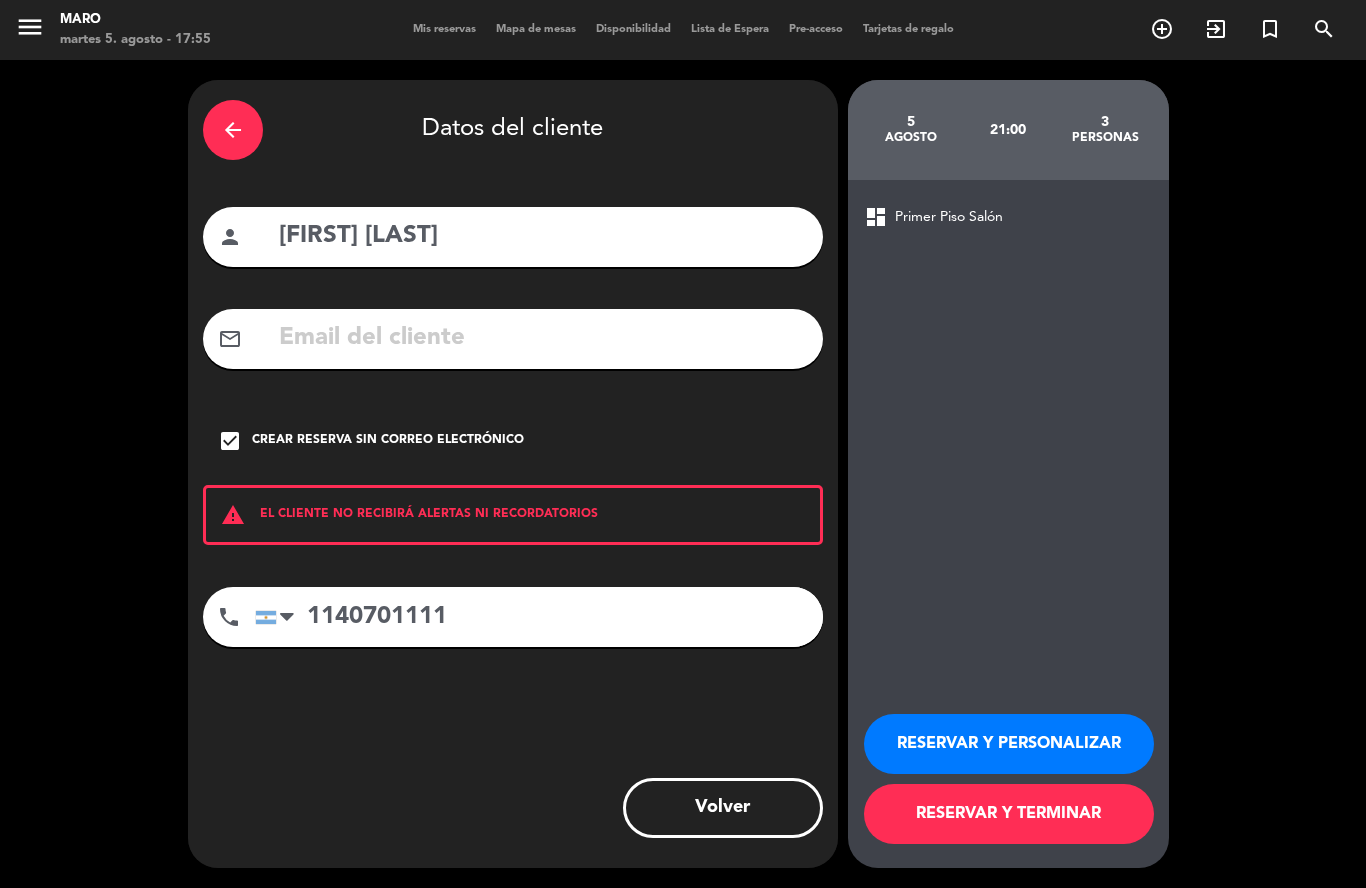 type on "1140701111" 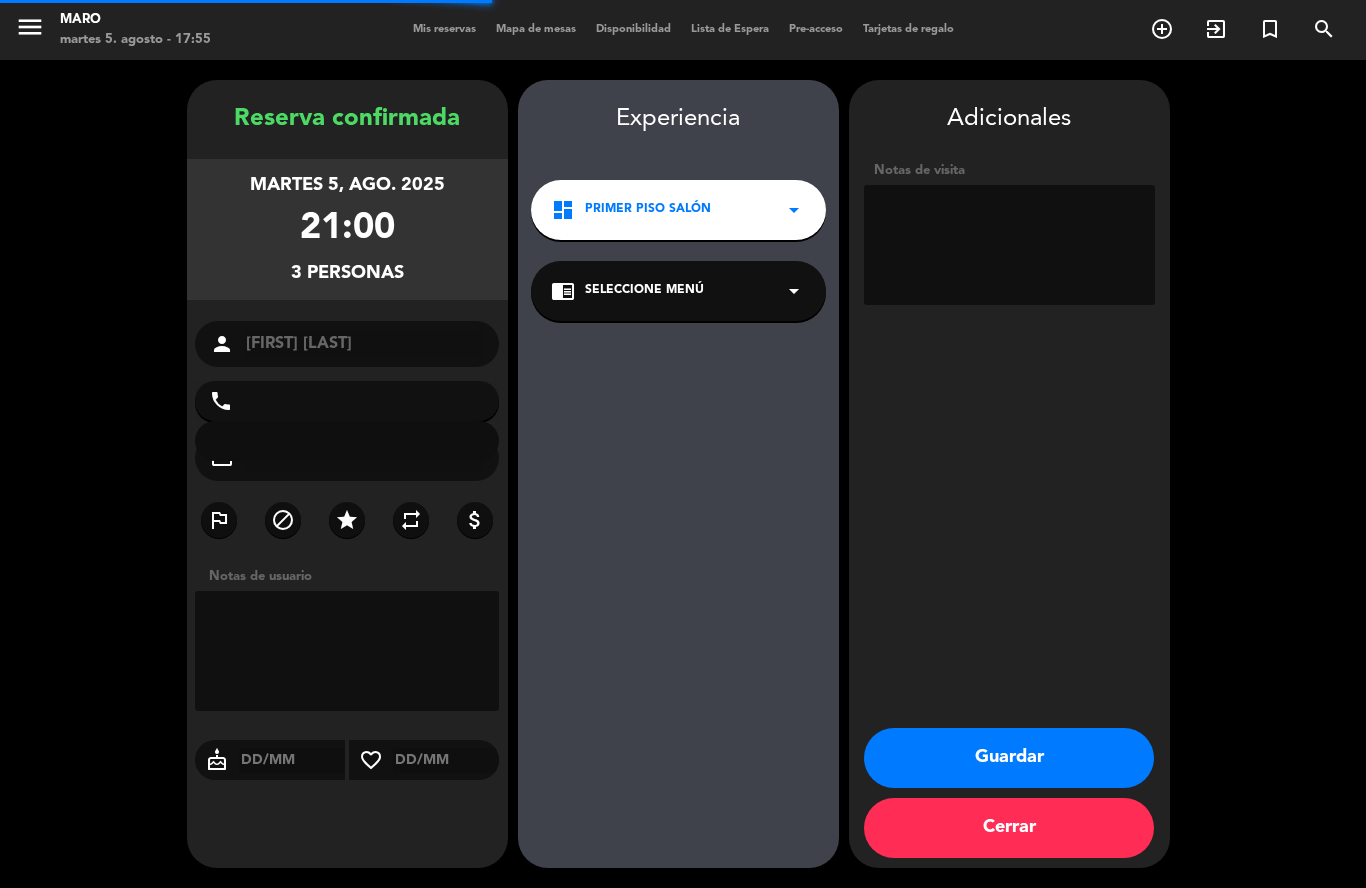 type on "[PHONE]" 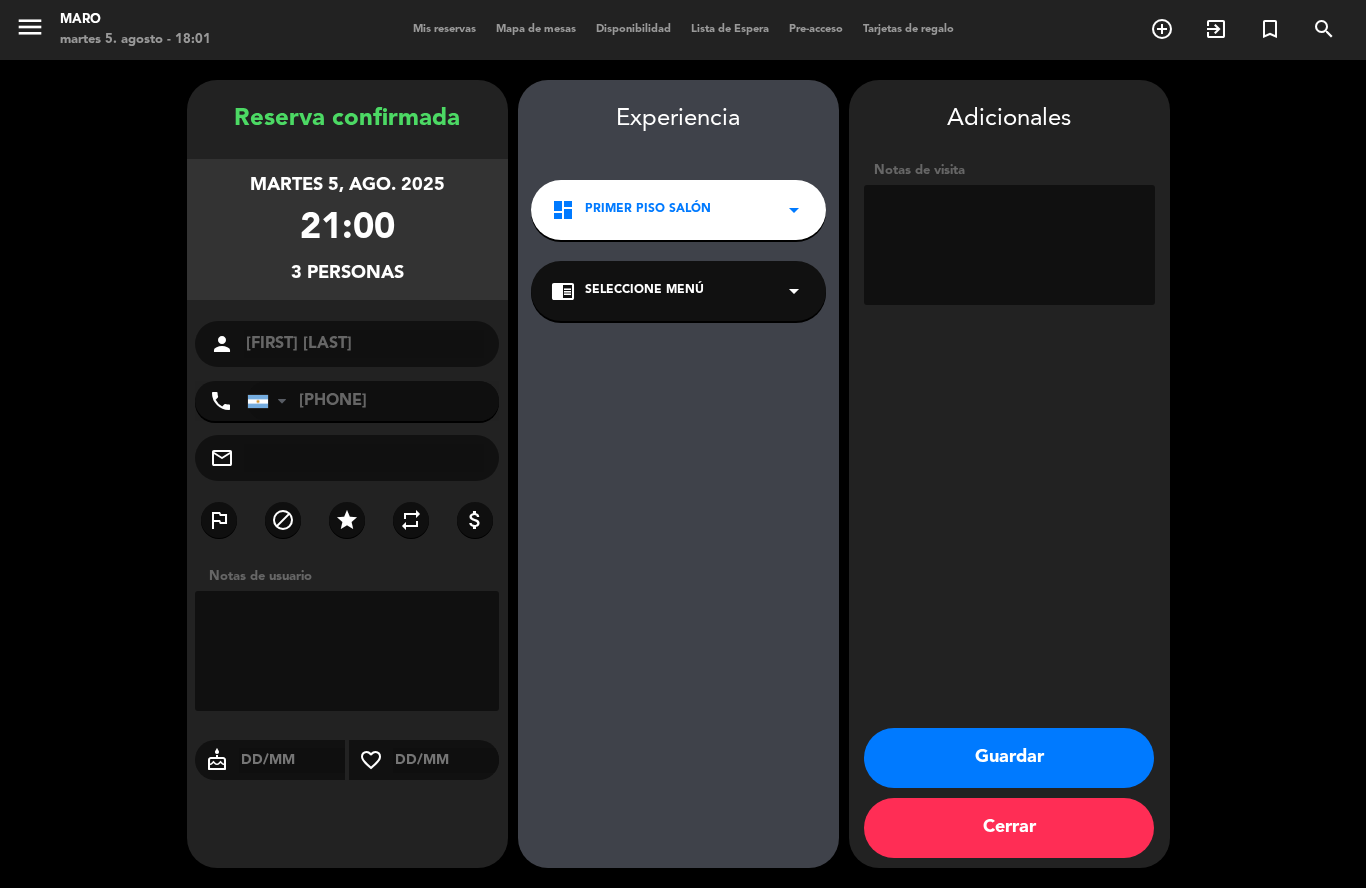 click on "Guardar" at bounding box center (1009, 758) 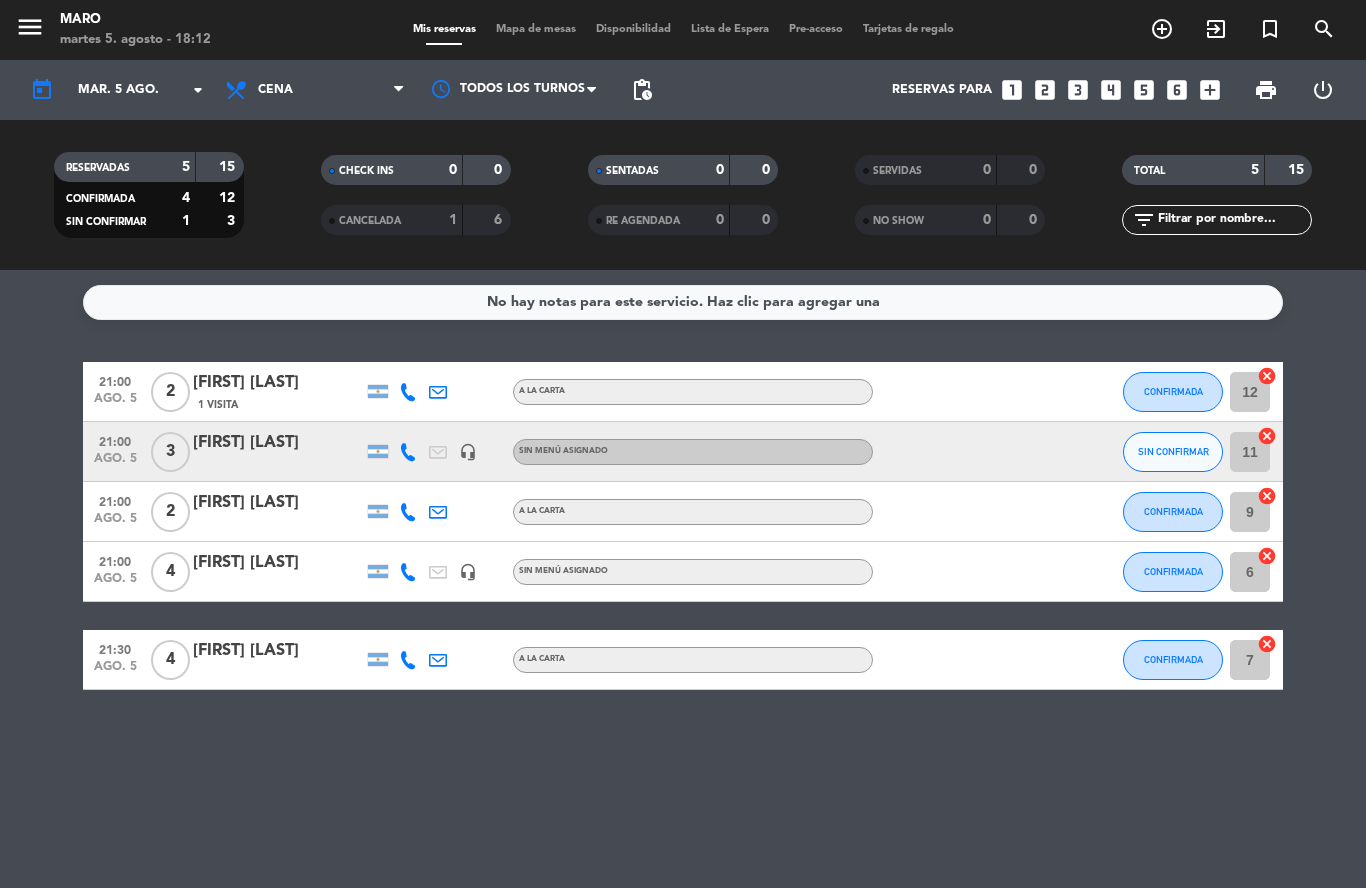 click on "looks_4" at bounding box center [1111, 90] 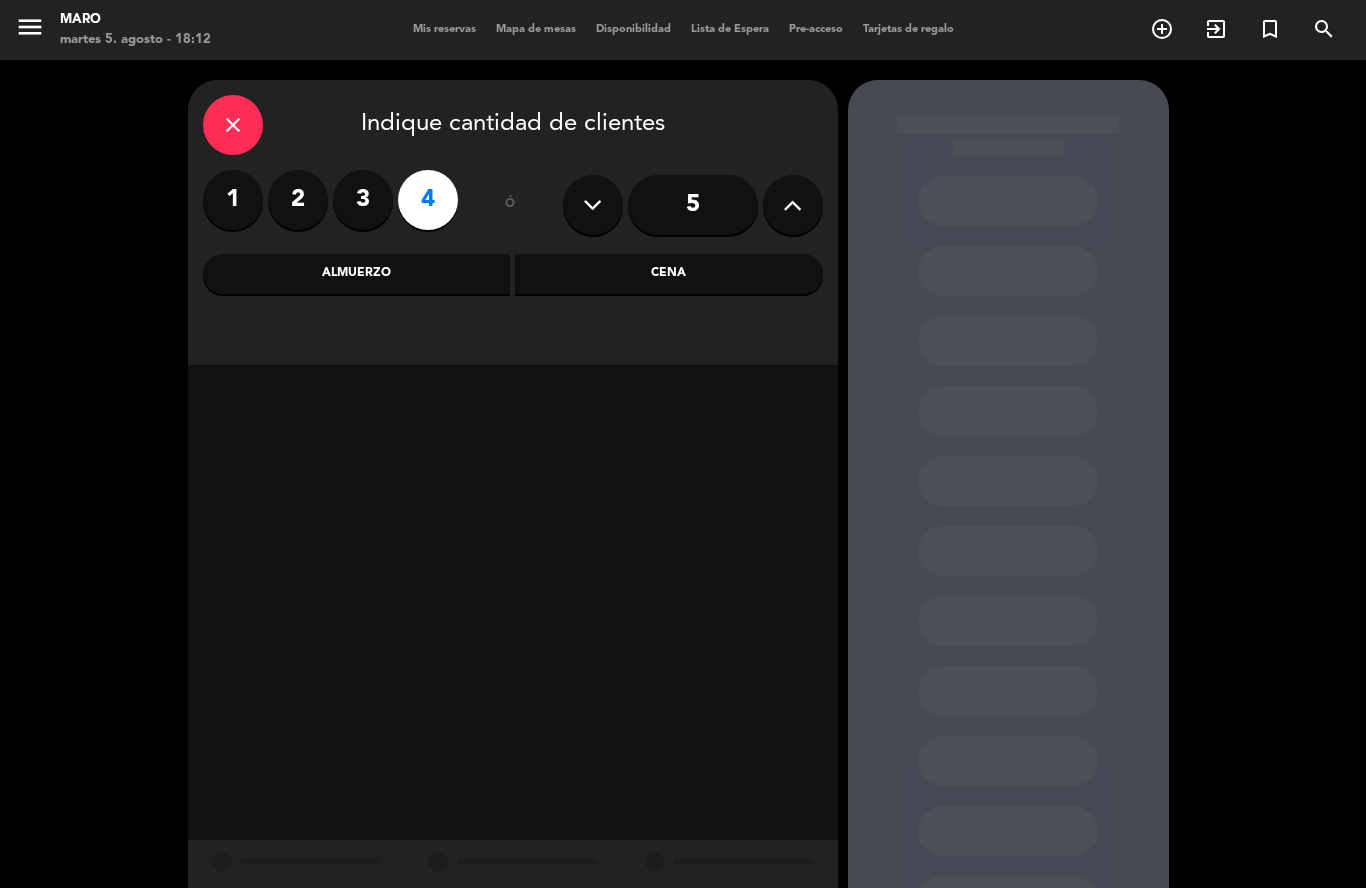 click on "Cena" at bounding box center (669, 274) 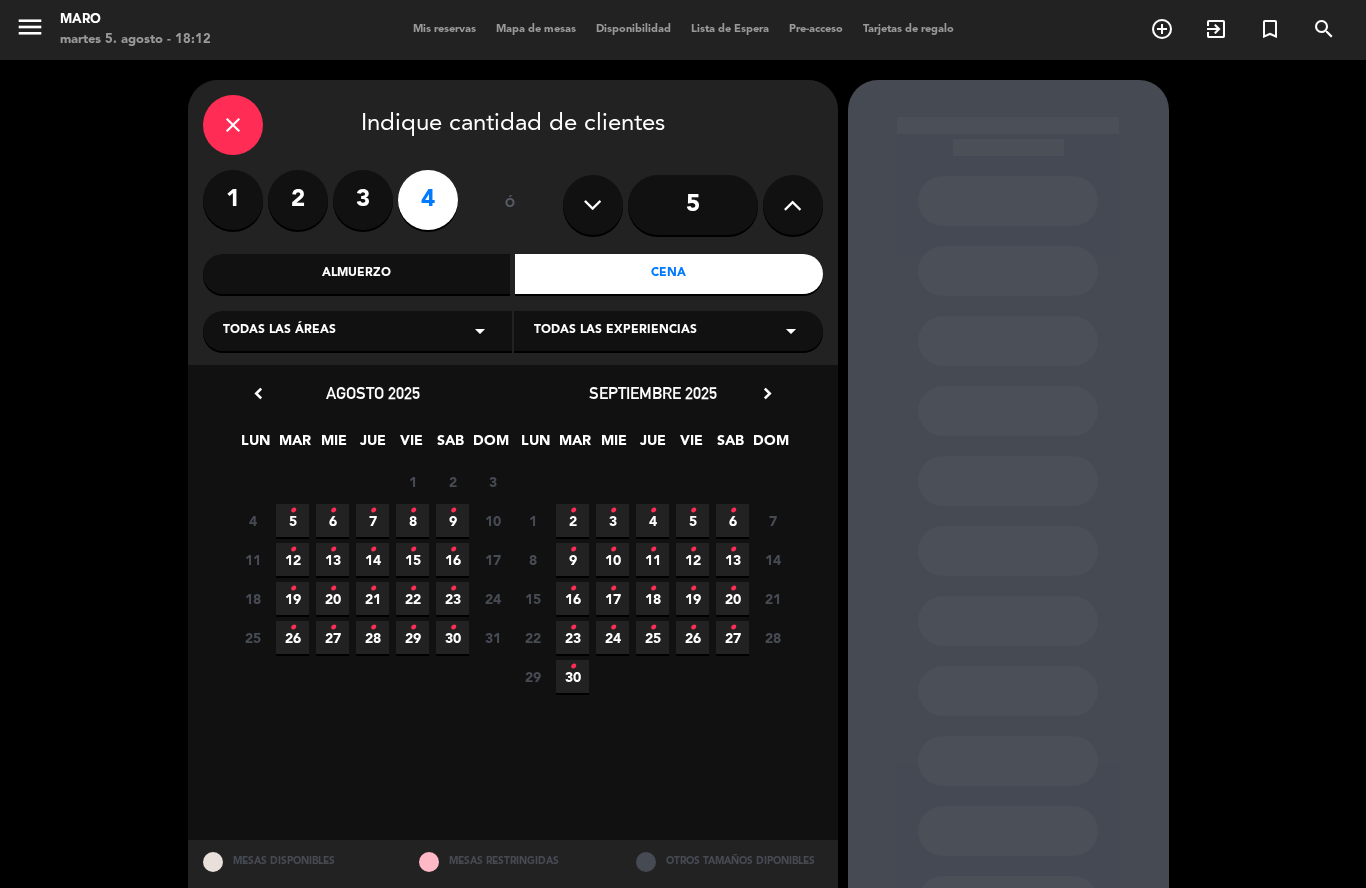 click on "7  •" at bounding box center [372, 520] 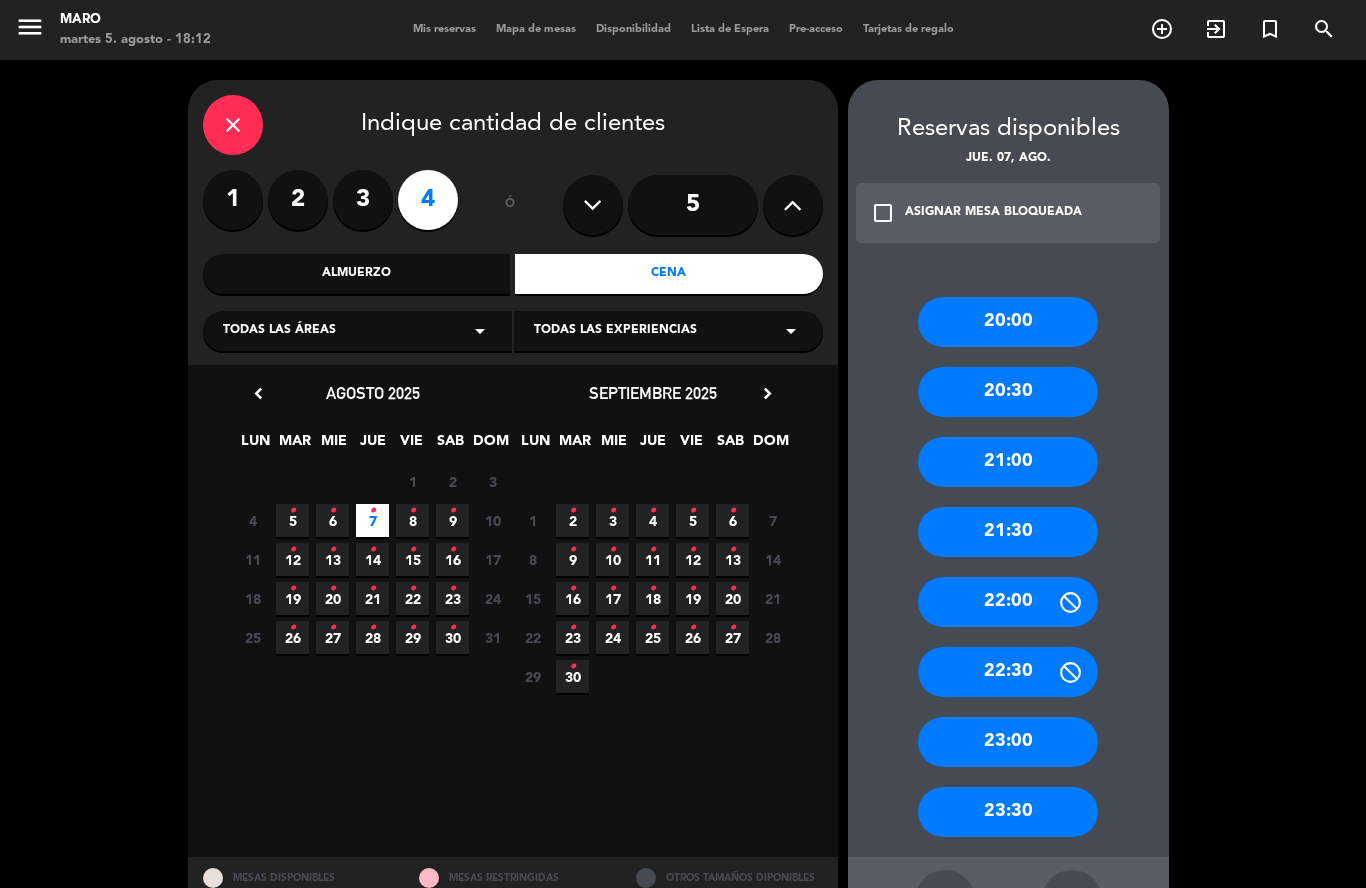 click on "21:00" at bounding box center [1008, 462] 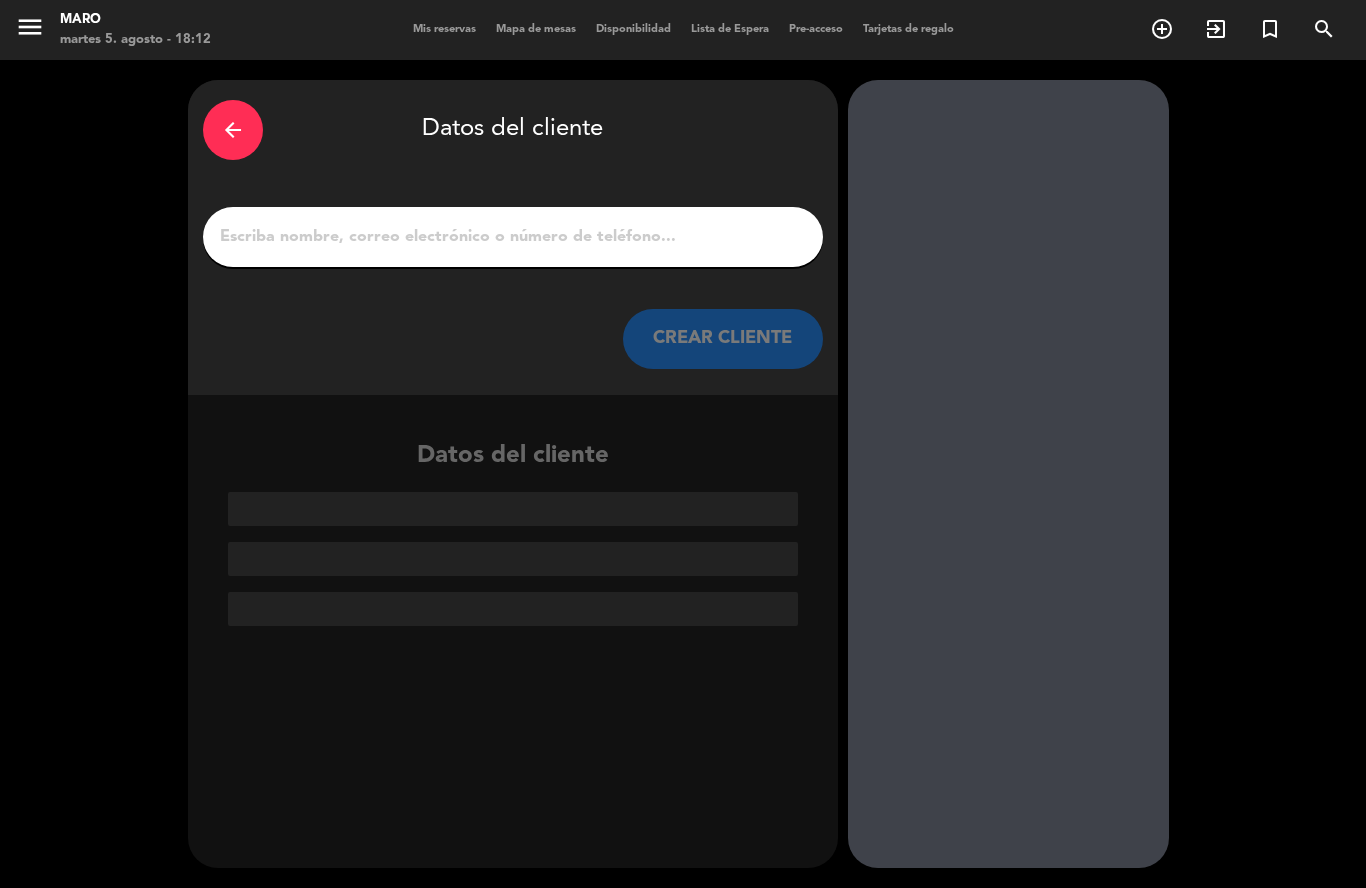 click on "1" at bounding box center [513, 237] 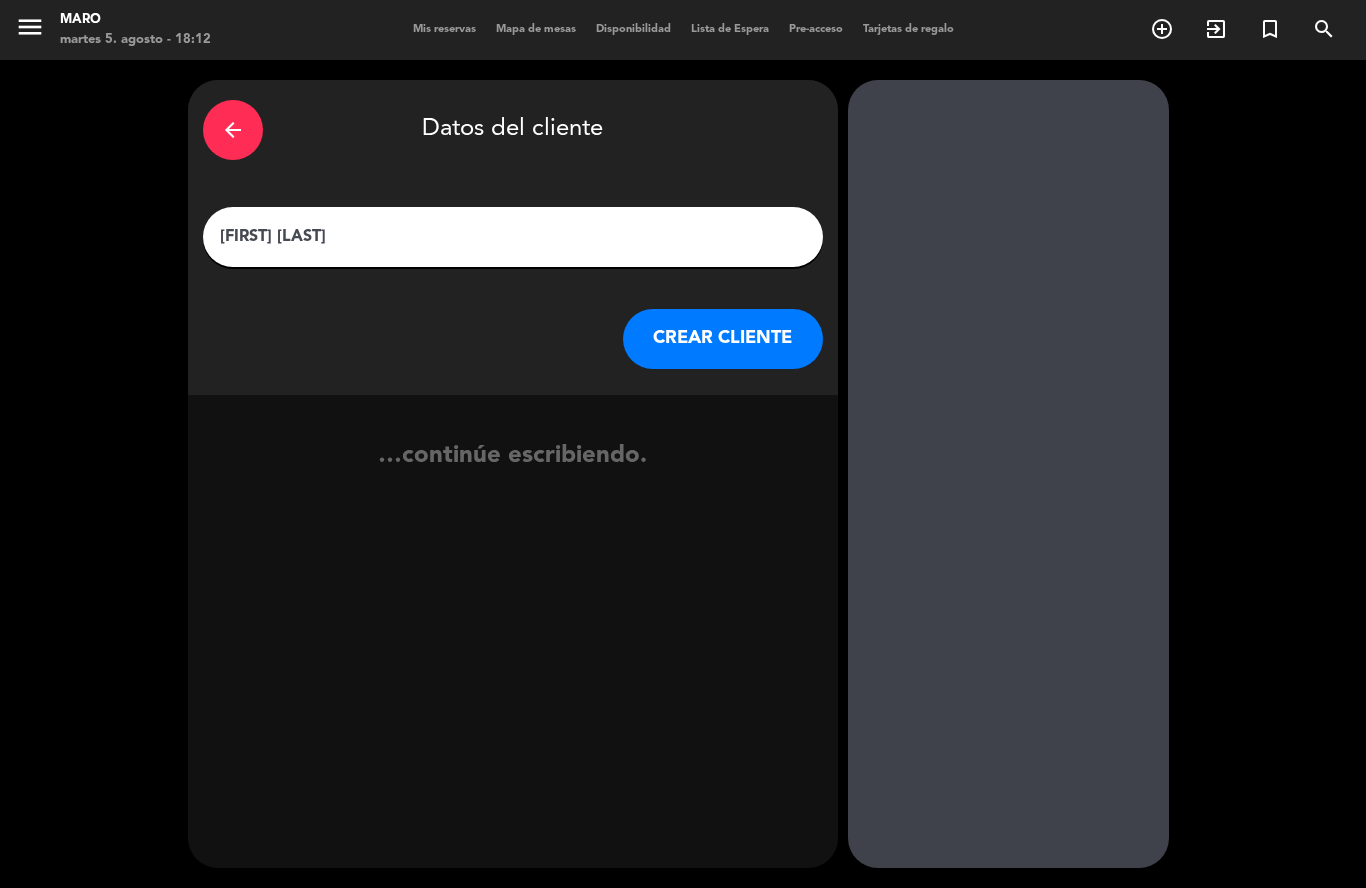 type on "[FIRST] [LAST]" 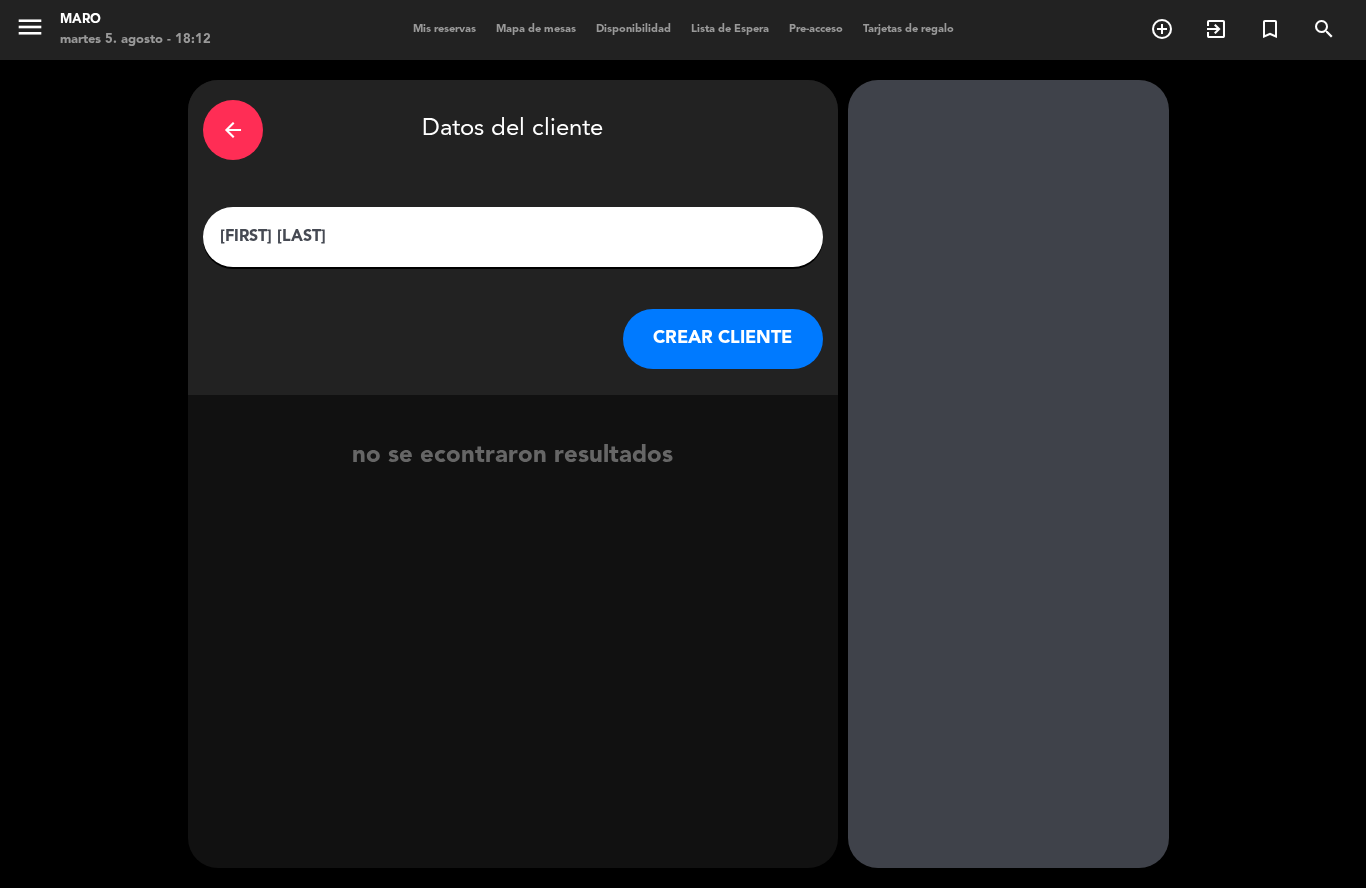 click on "CREAR CLIENTE" at bounding box center [723, 339] 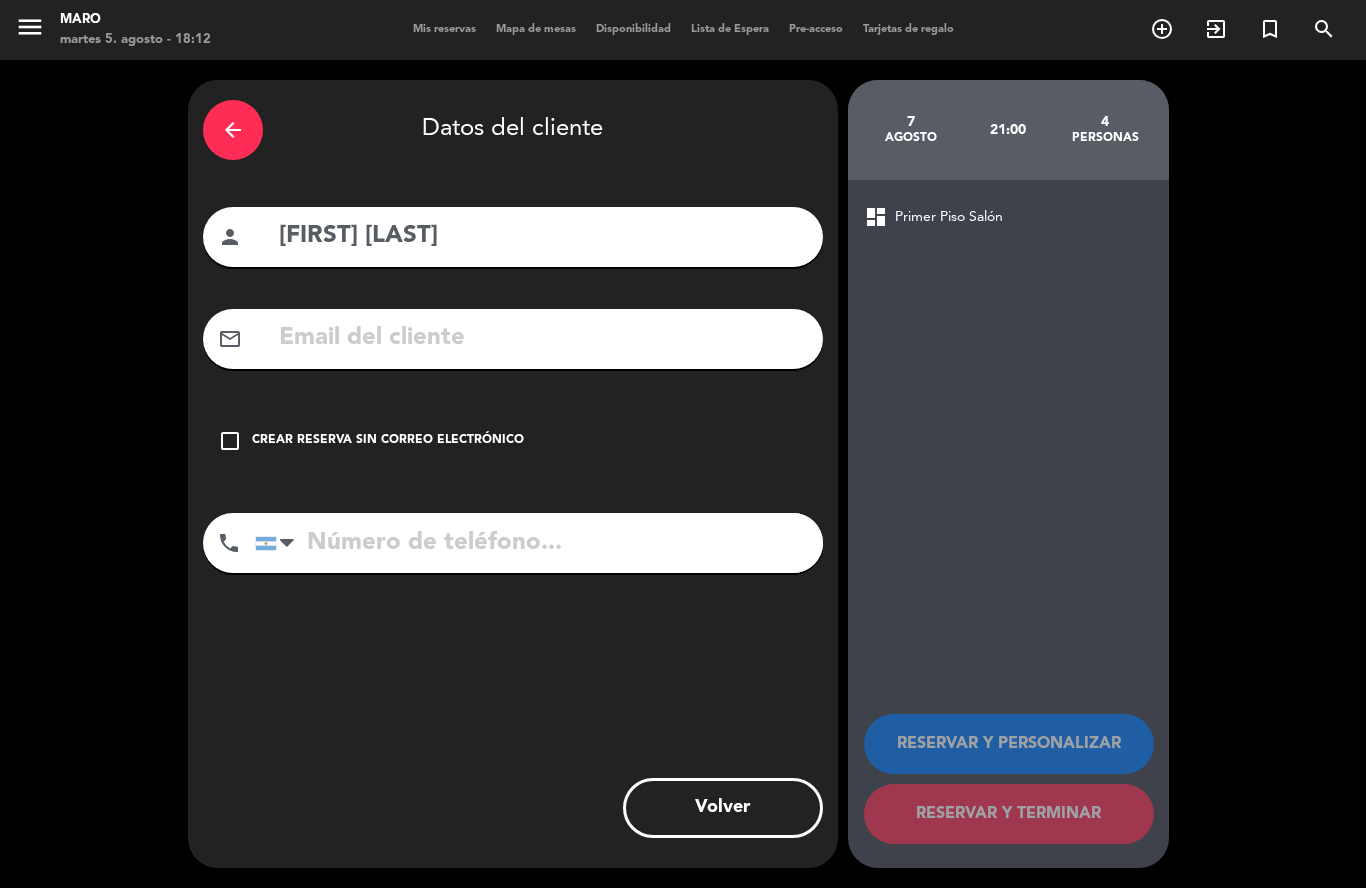click on "check_box_outline_blank" at bounding box center [230, 441] 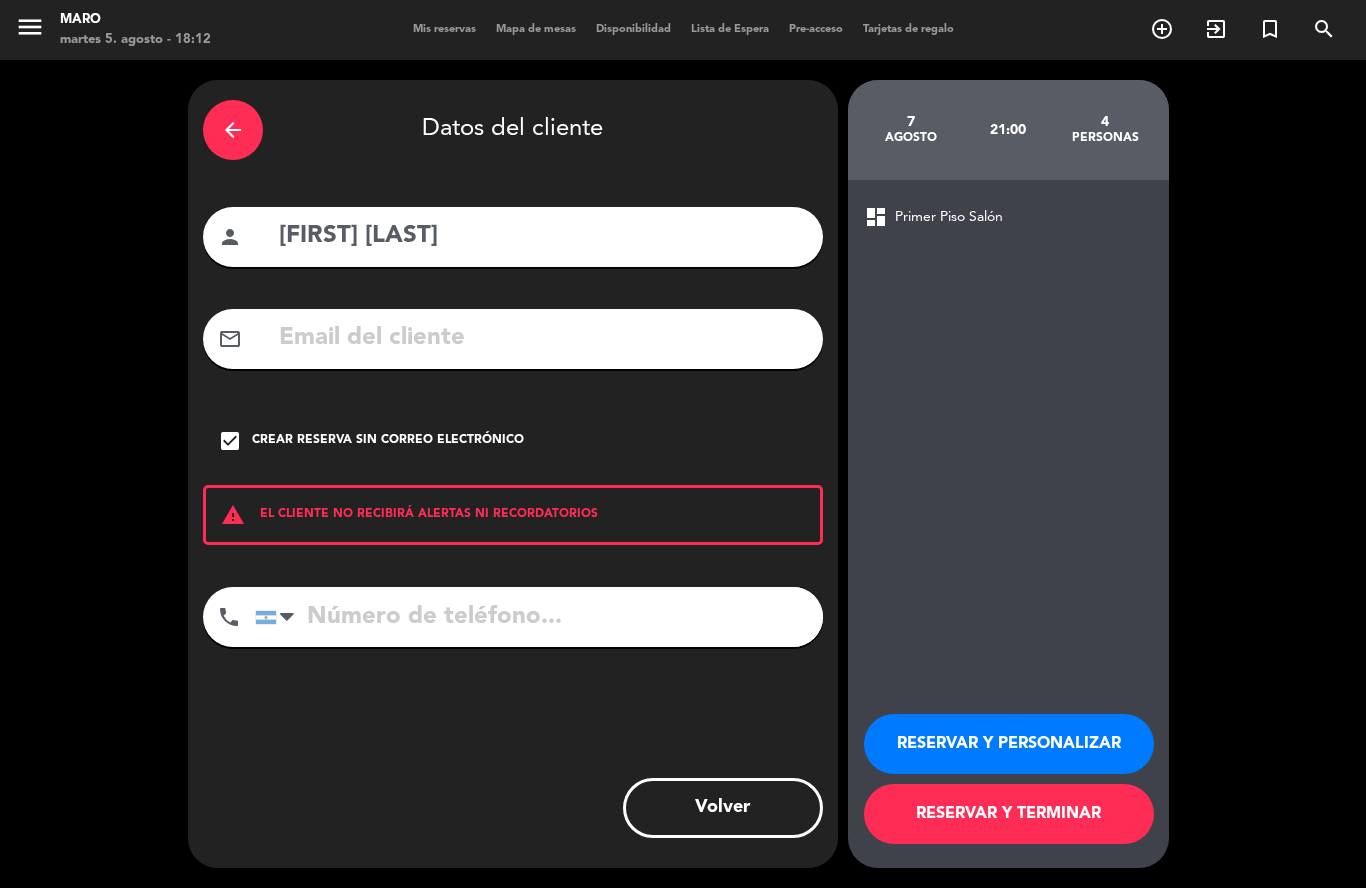 click at bounding box center (539, 617) 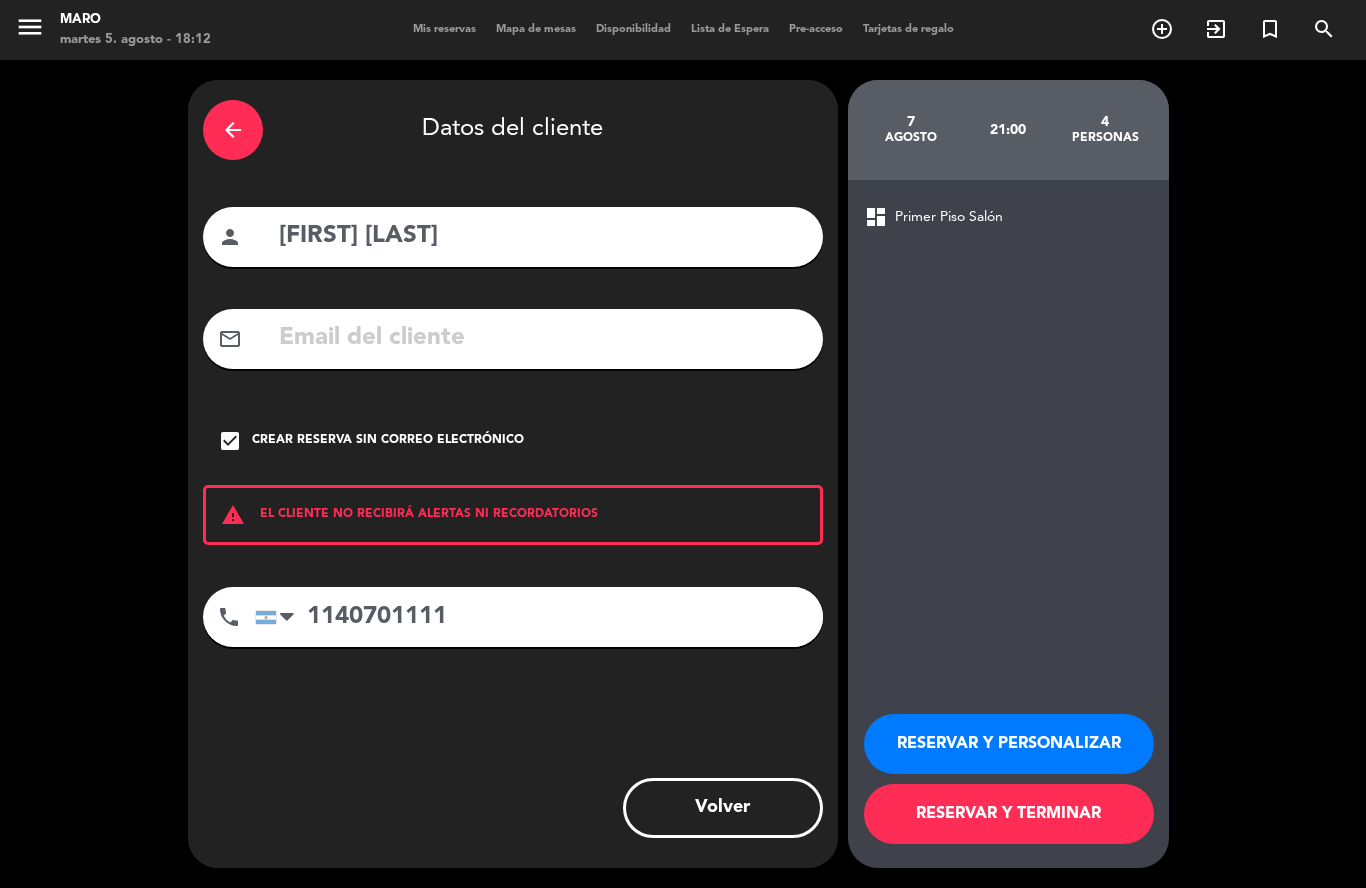 type on "1140701111" 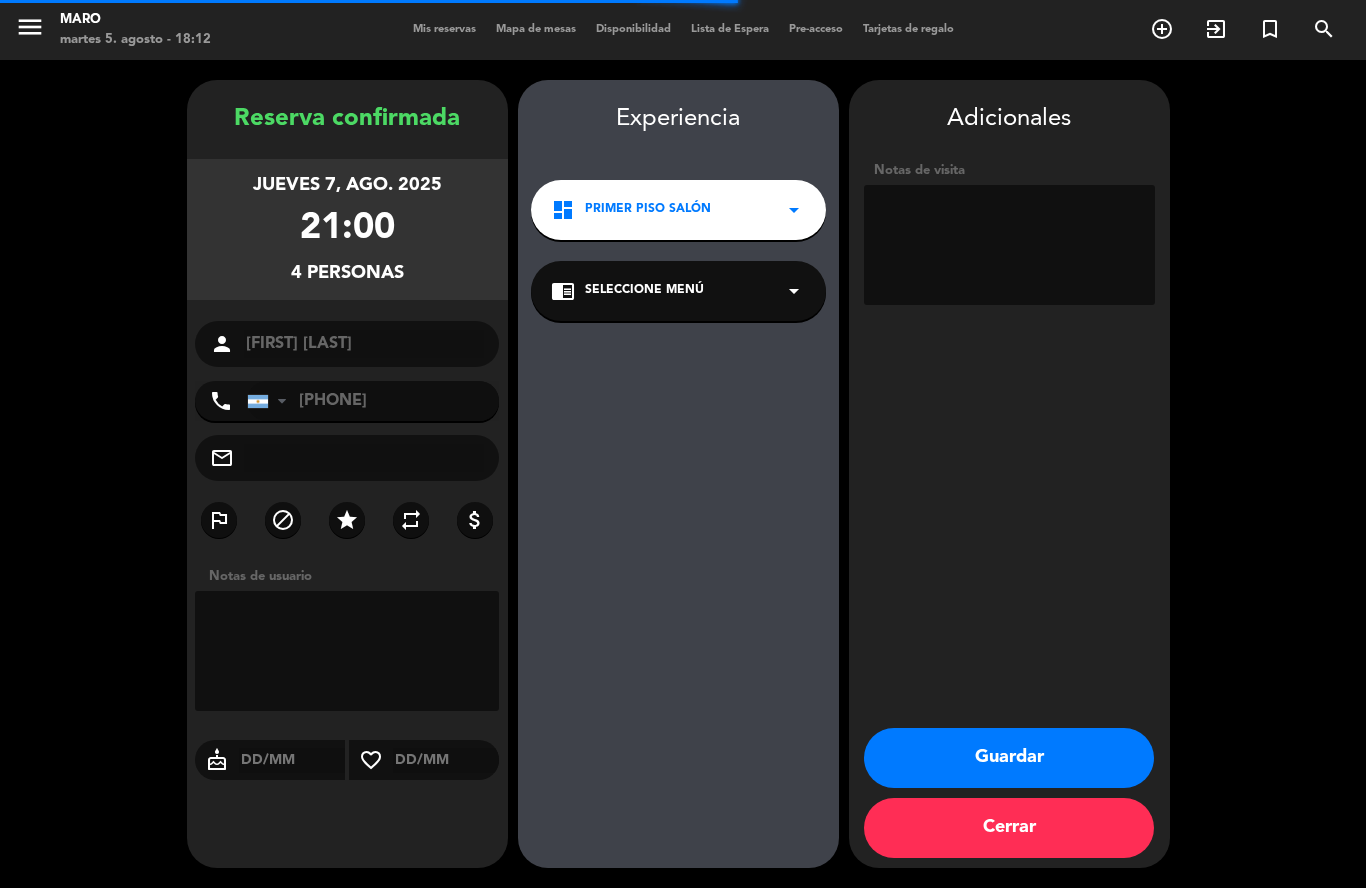 click on "star" at bounding box center [347, 520] 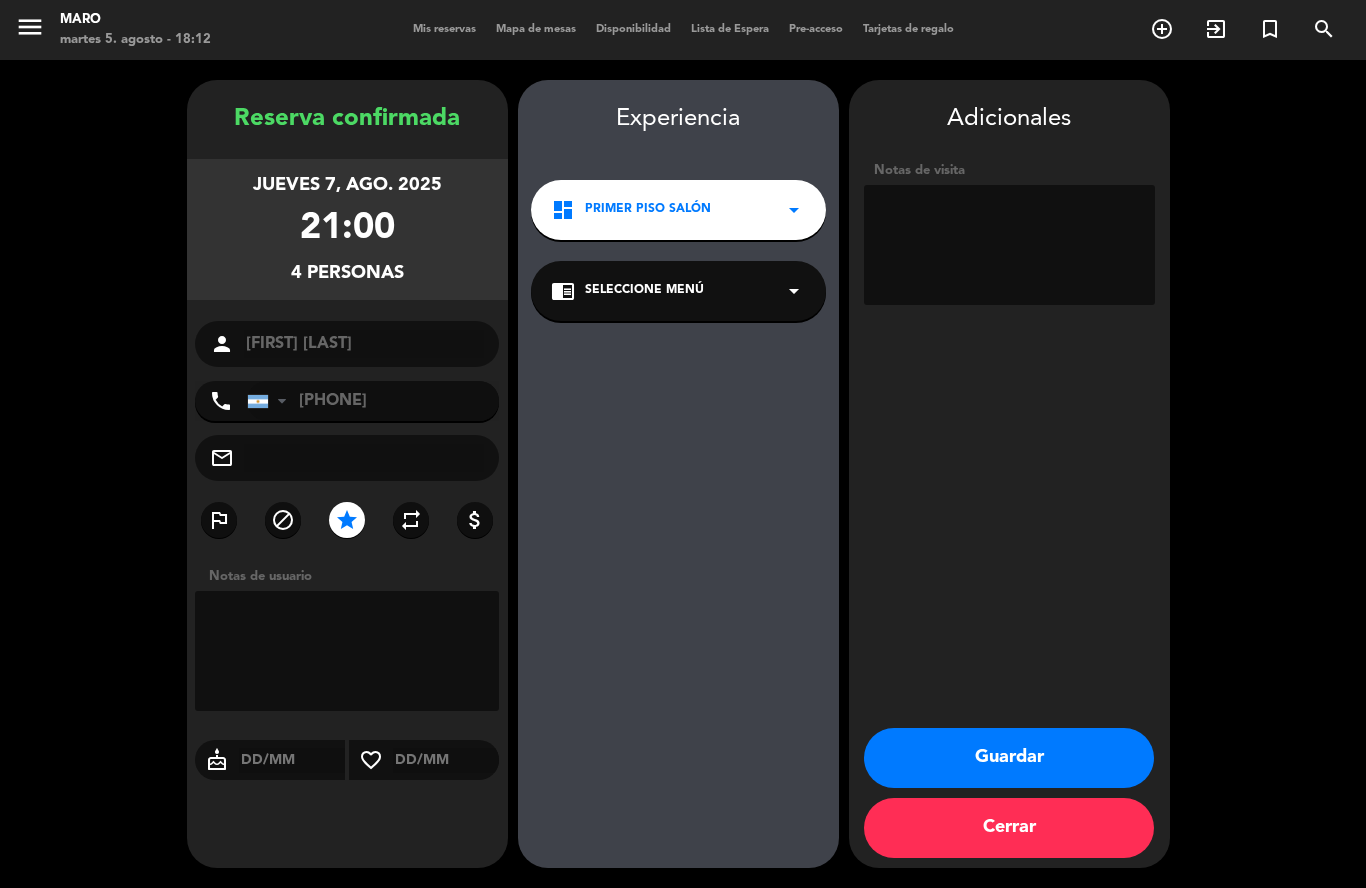 click at bounding box center (347, 651) 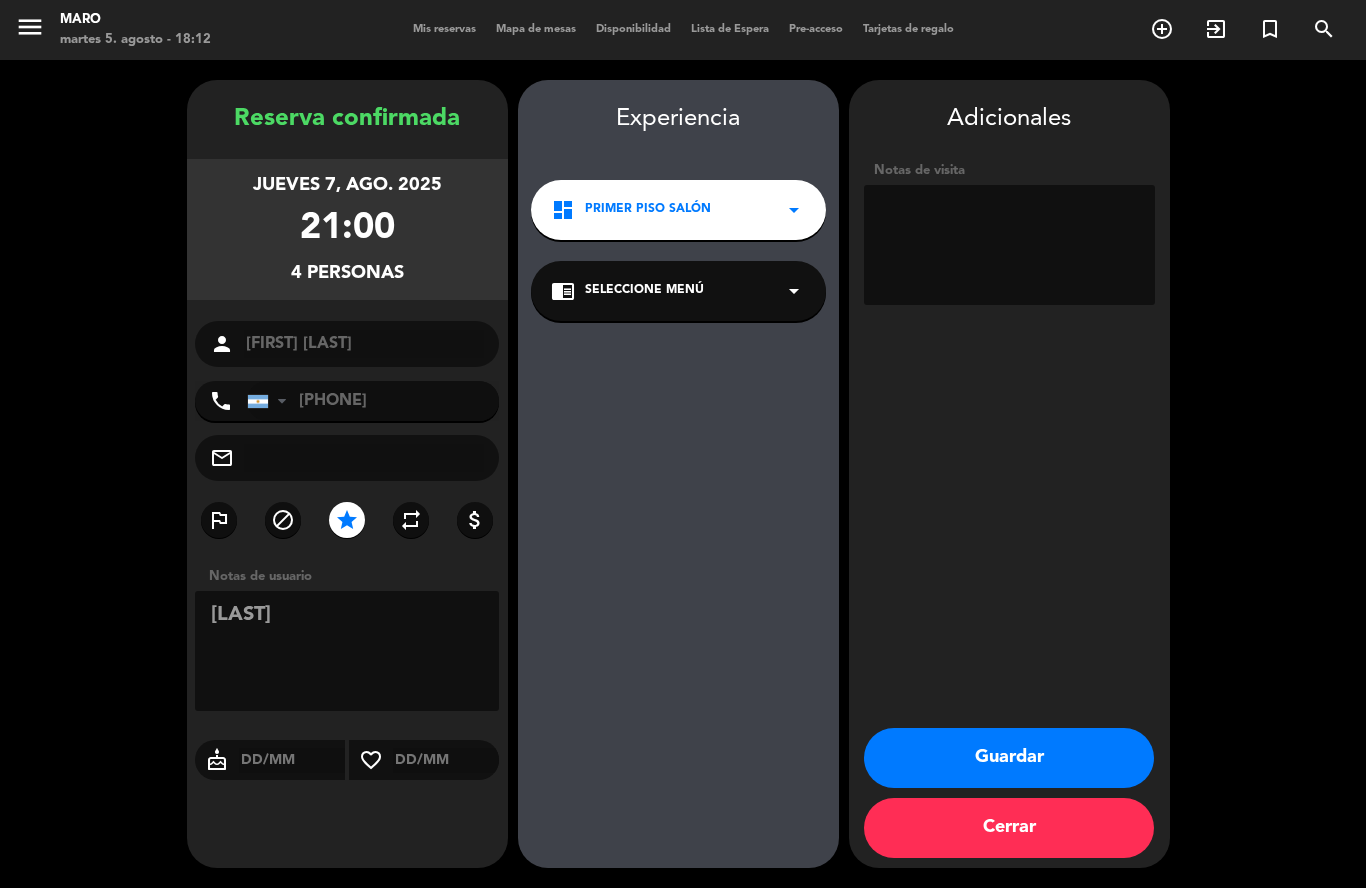 type on "[LAST]" 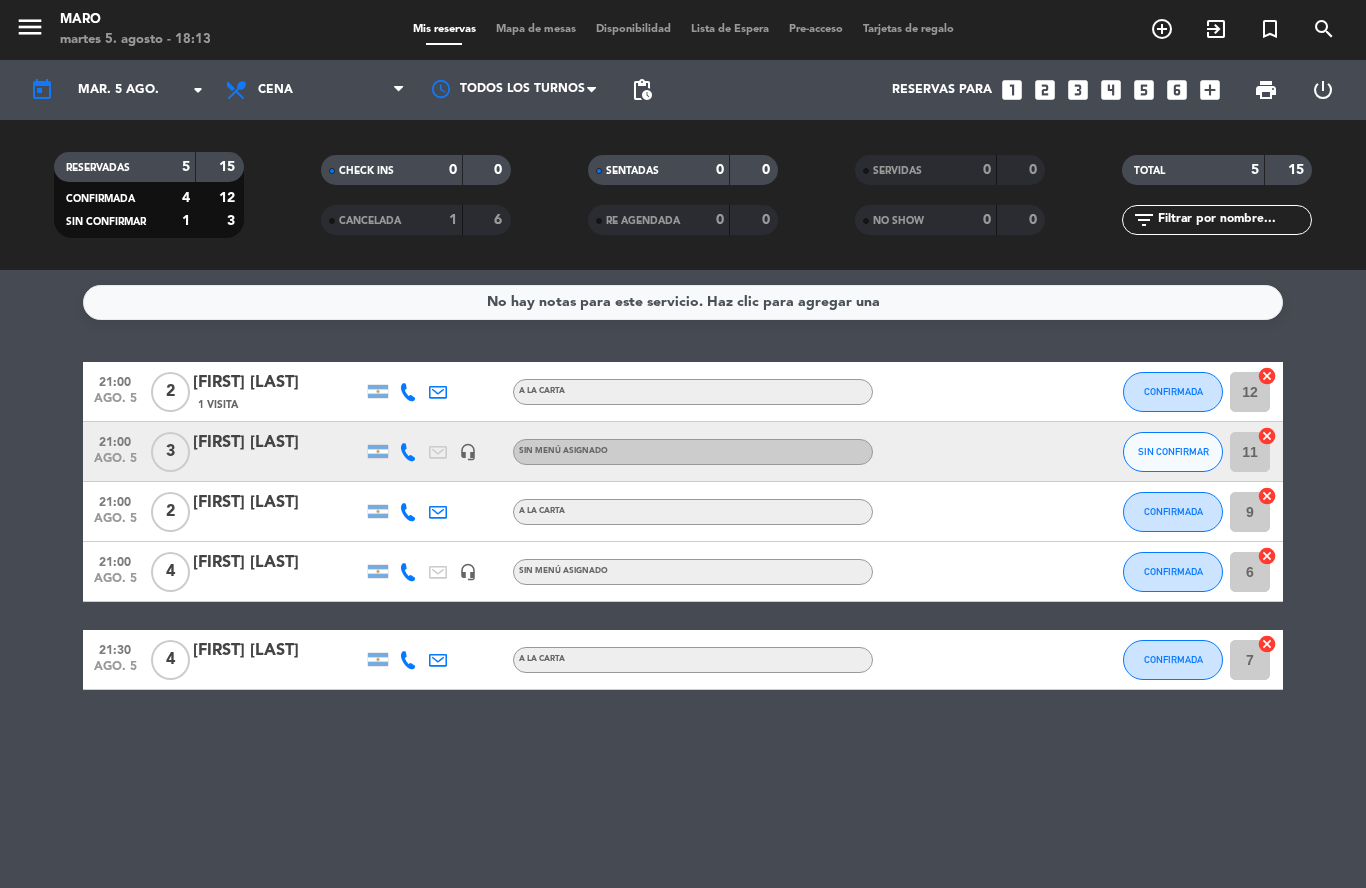 click on "4" 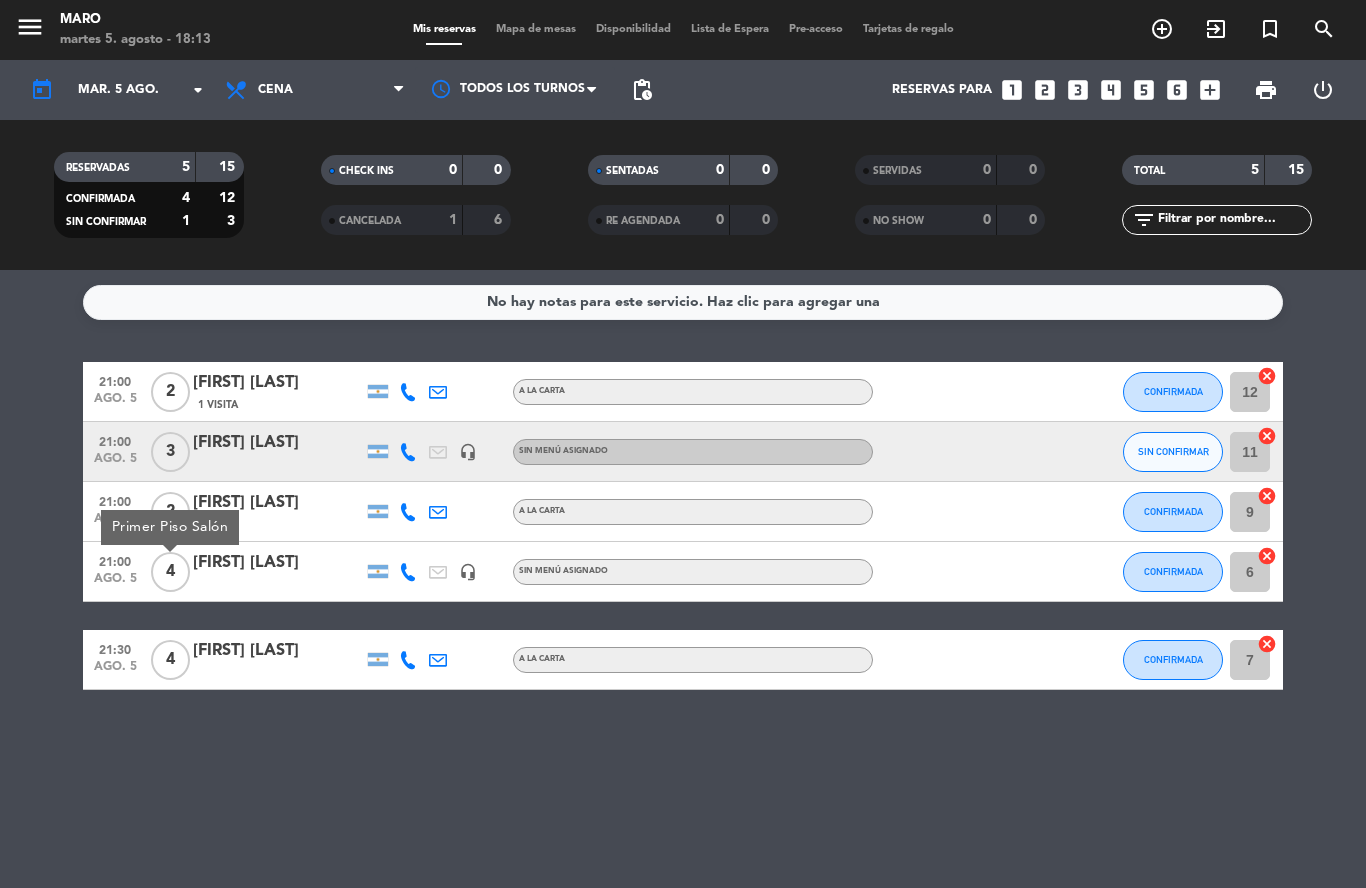 click on "4" 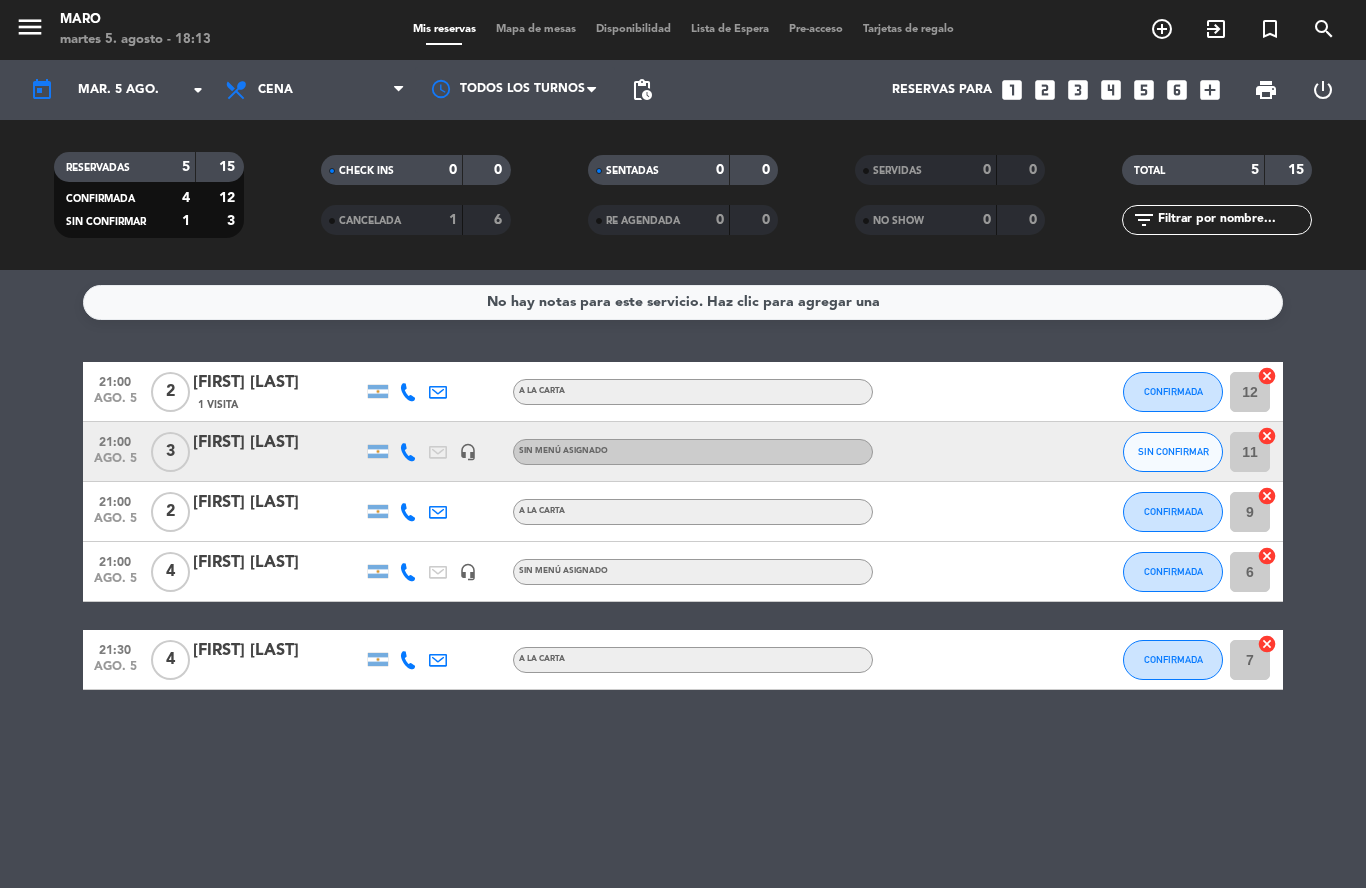 click on "[FIRST] [LAST]" 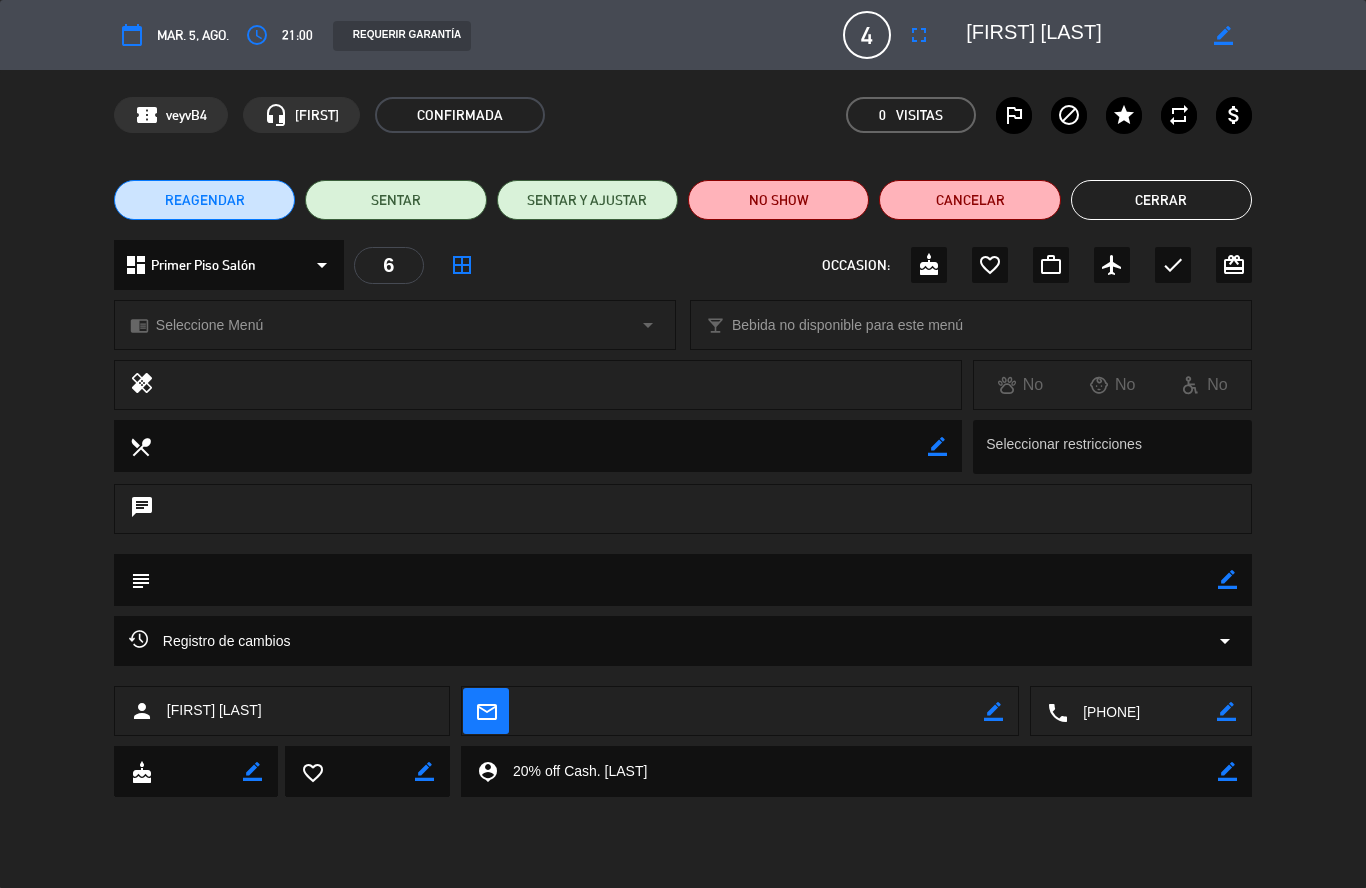 click on "fullscreen" at bounding box center [919, 35] 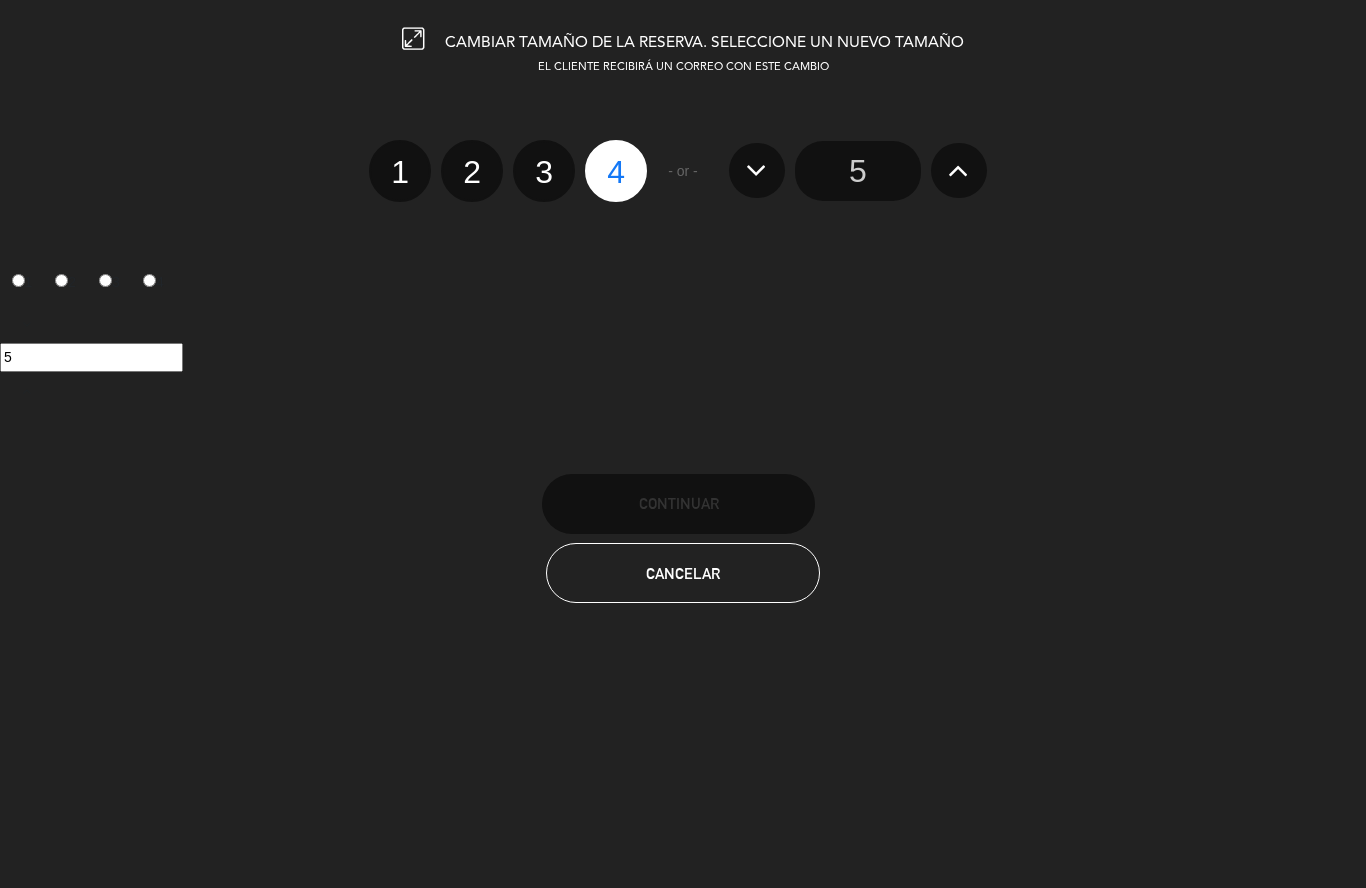 click 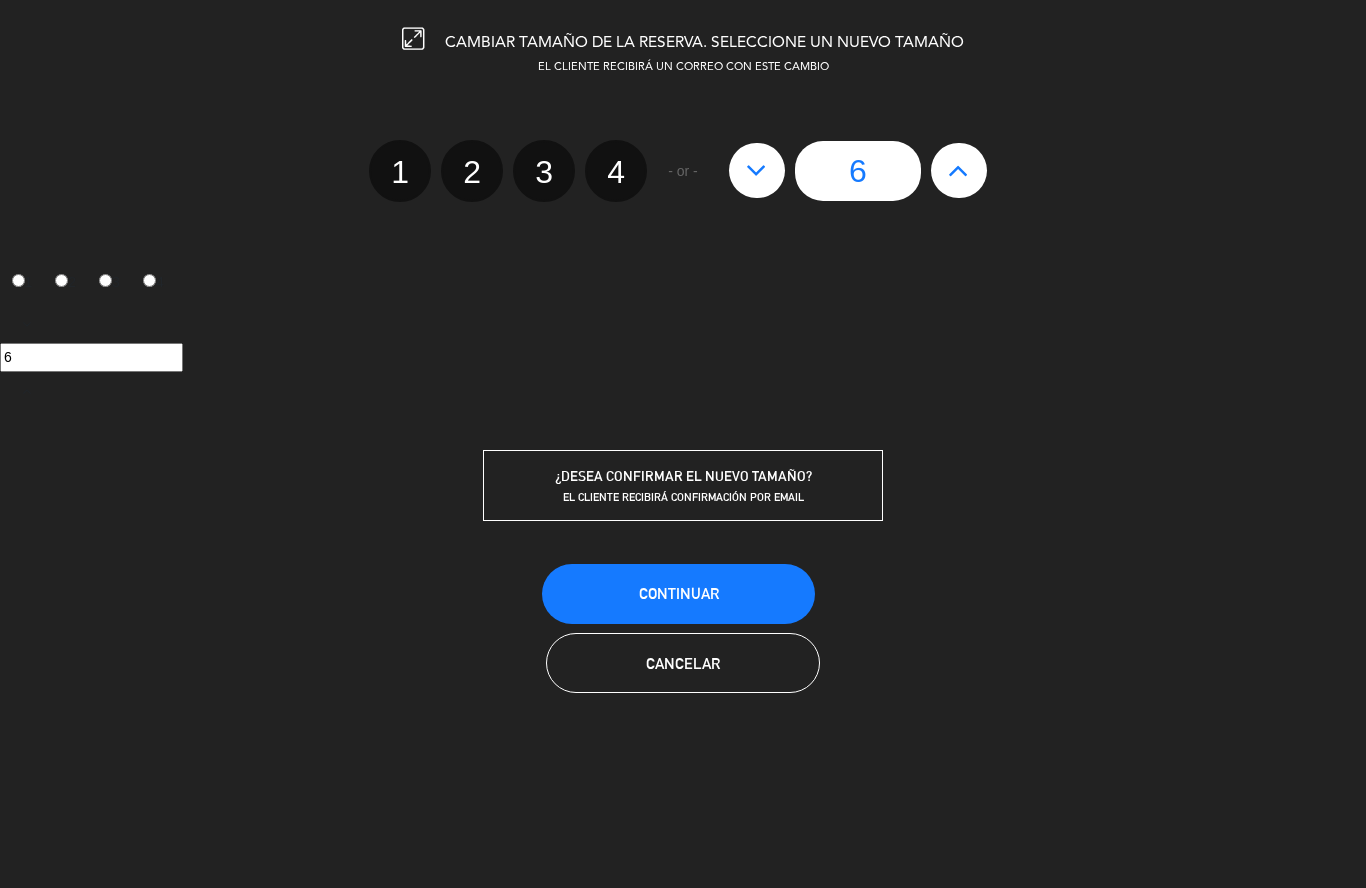 click 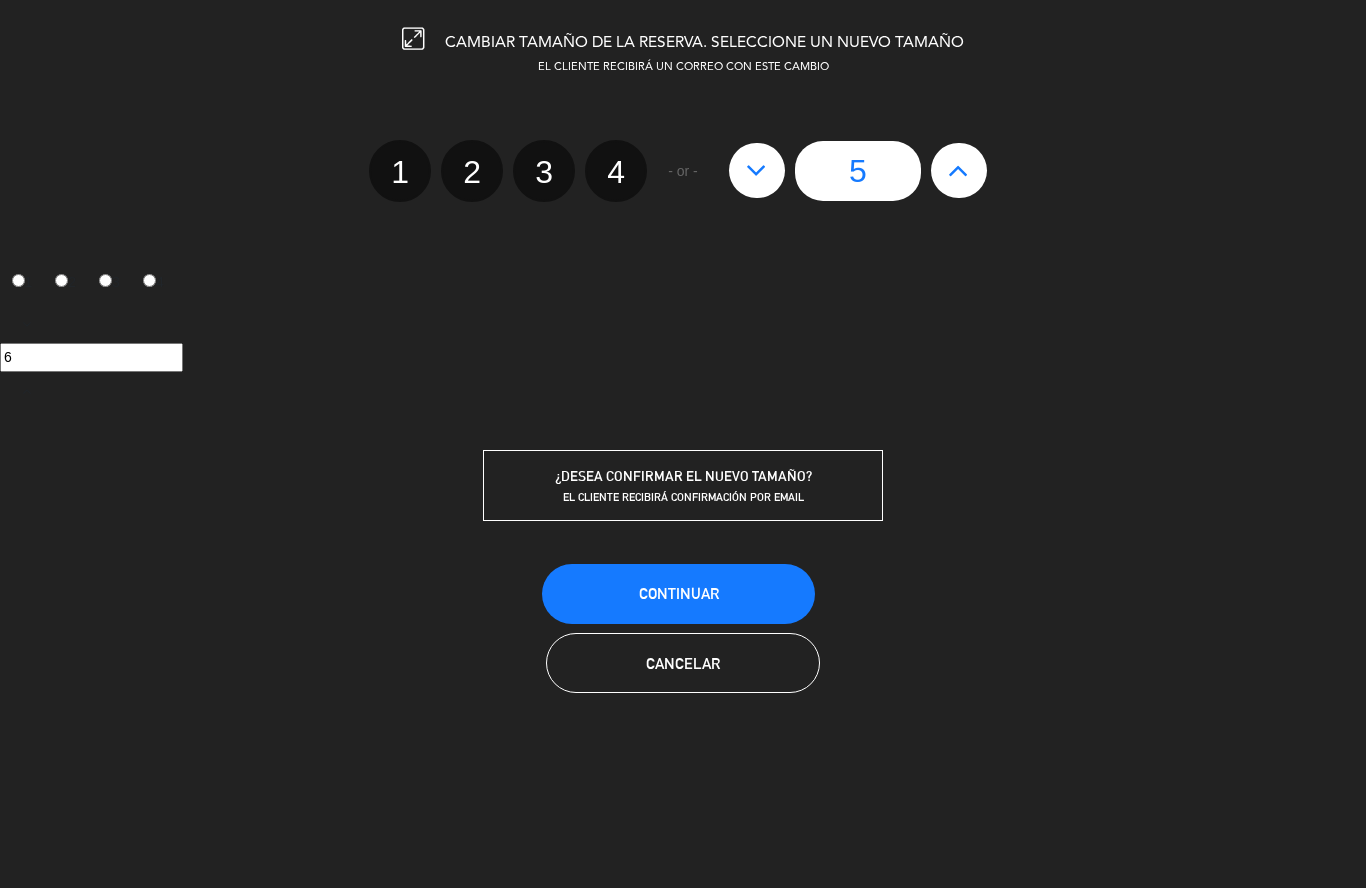 type on "5" 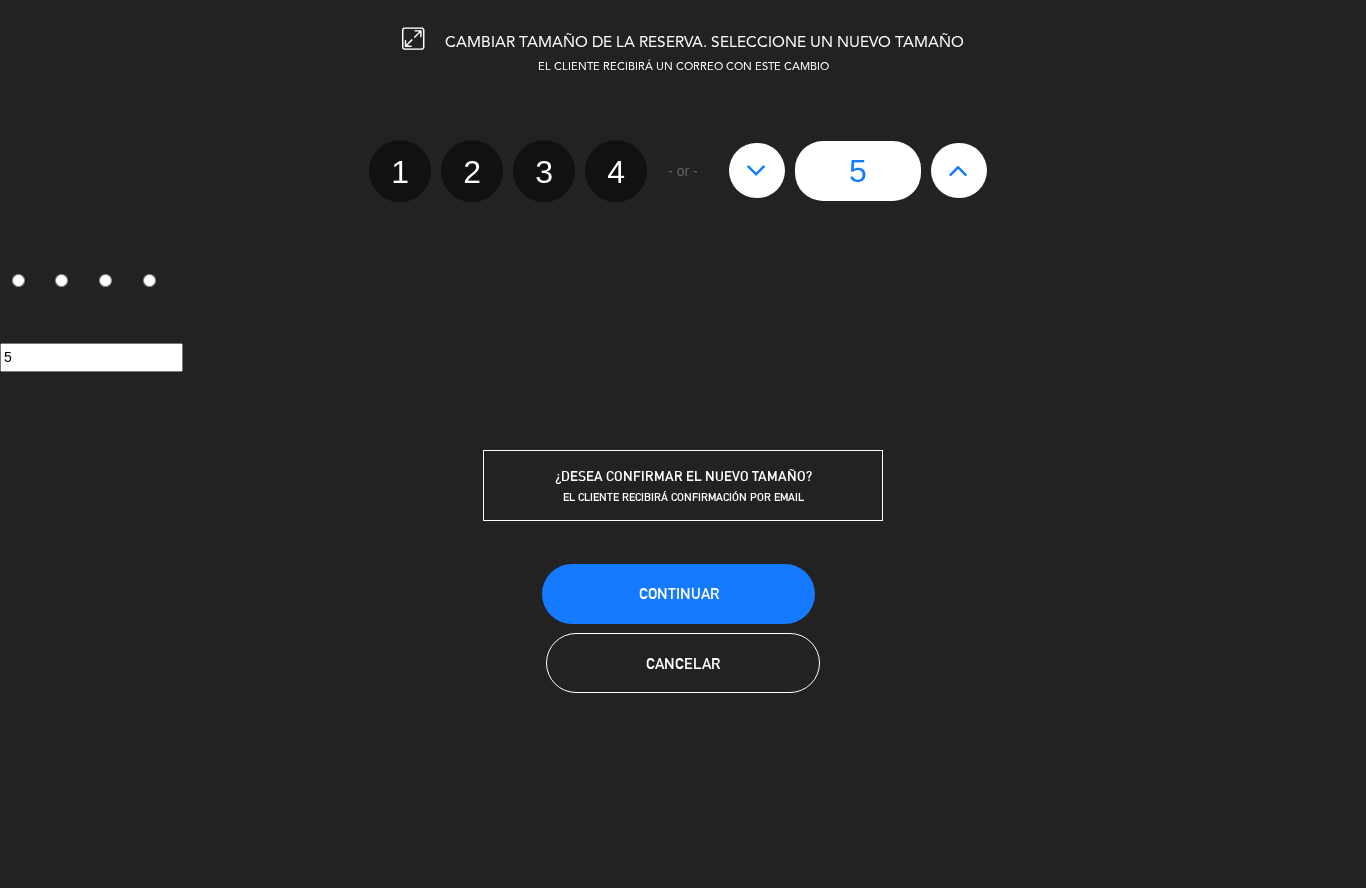 click on "Continuar" at bounding box center (679, 593) 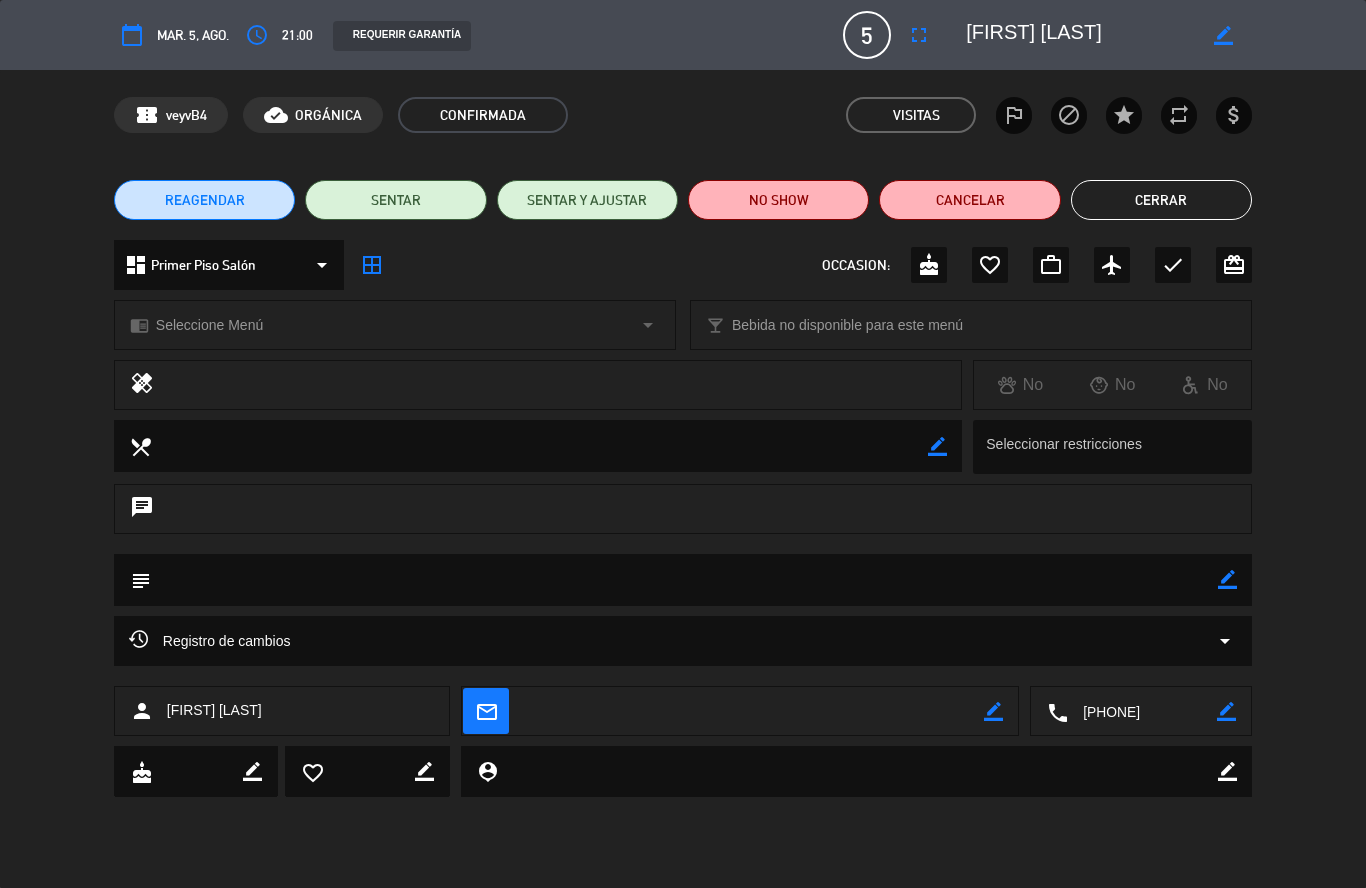 click on "Cerrar" 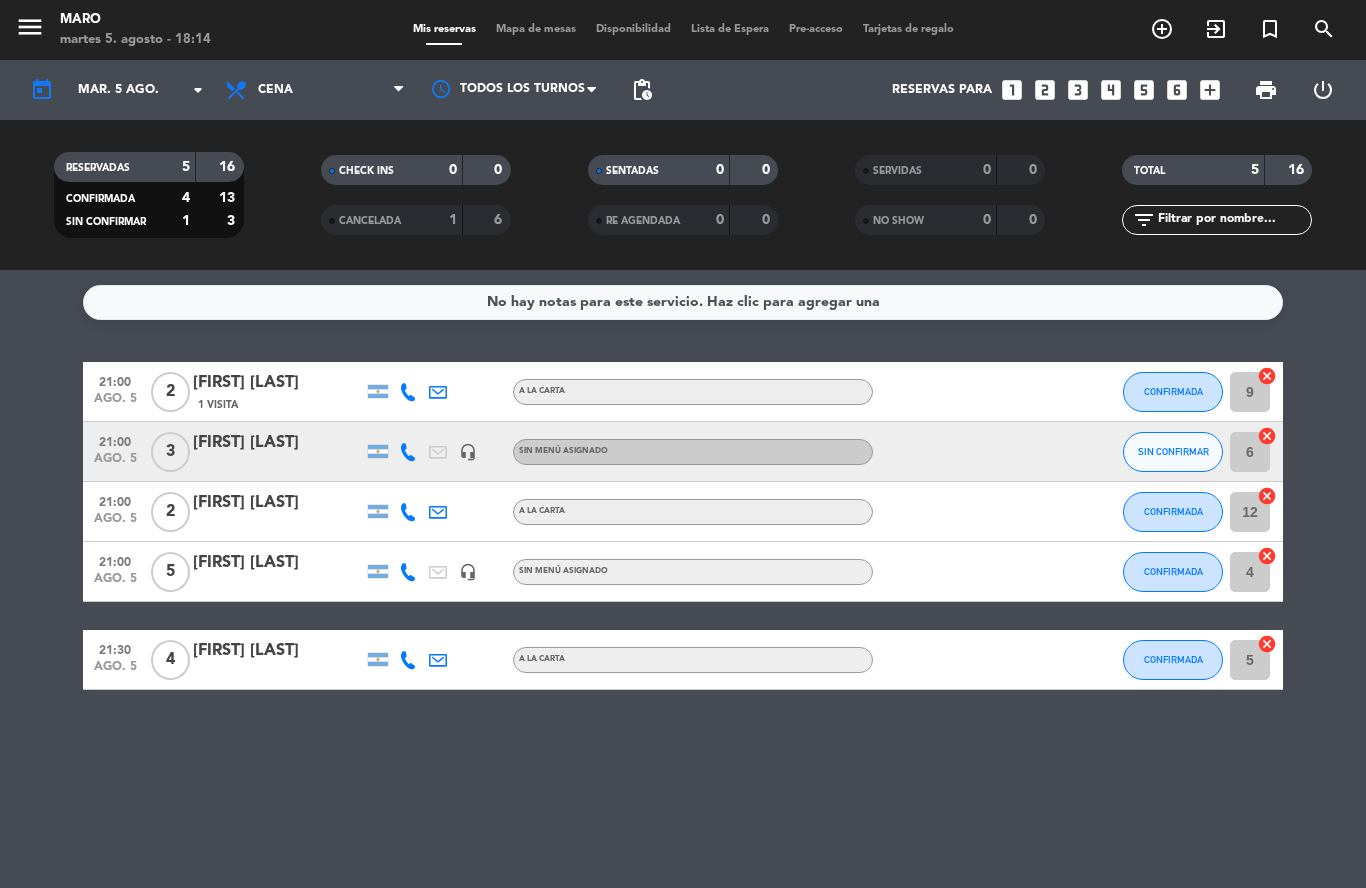 click on "cancel" 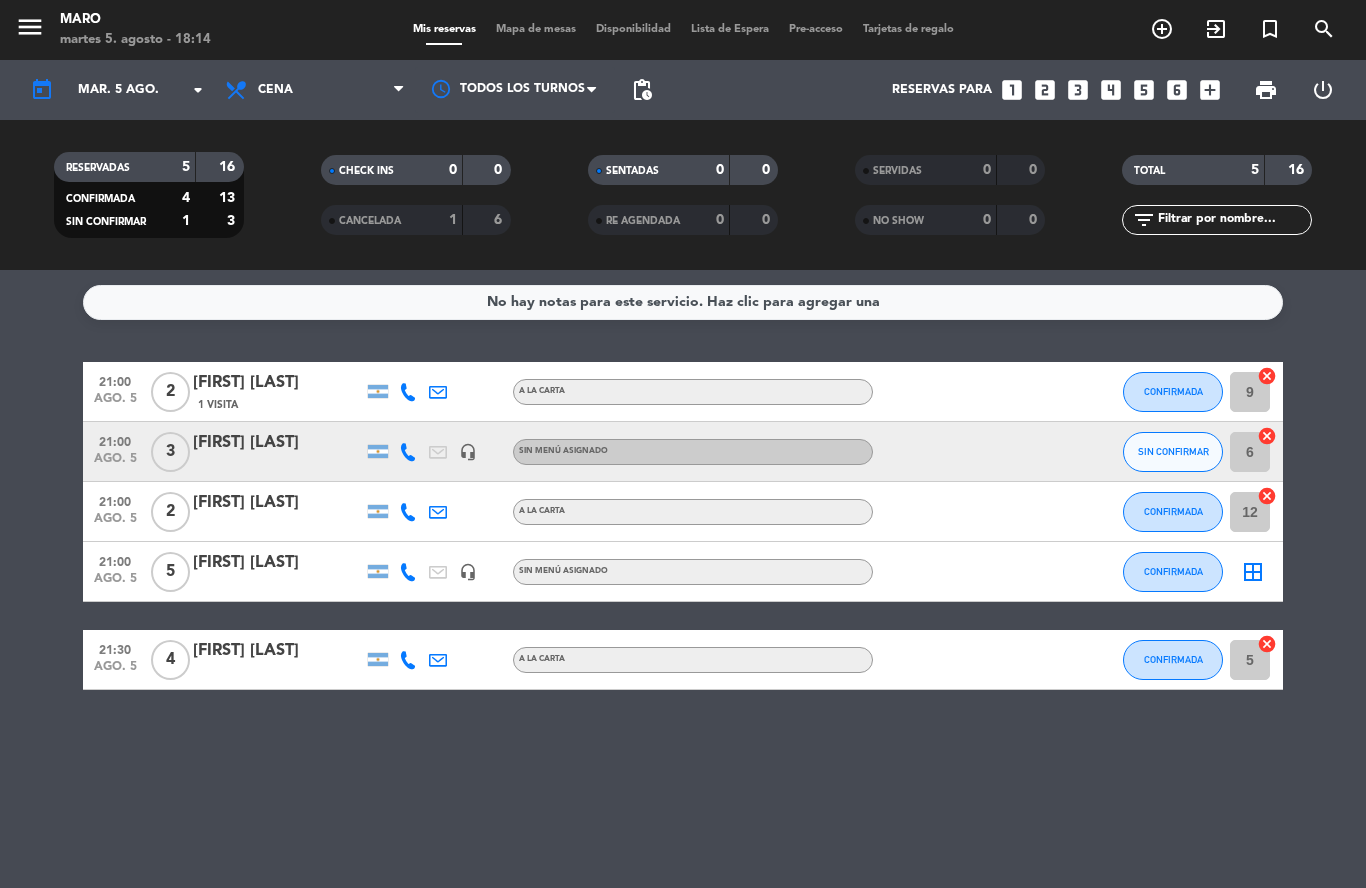 click on "border_all" 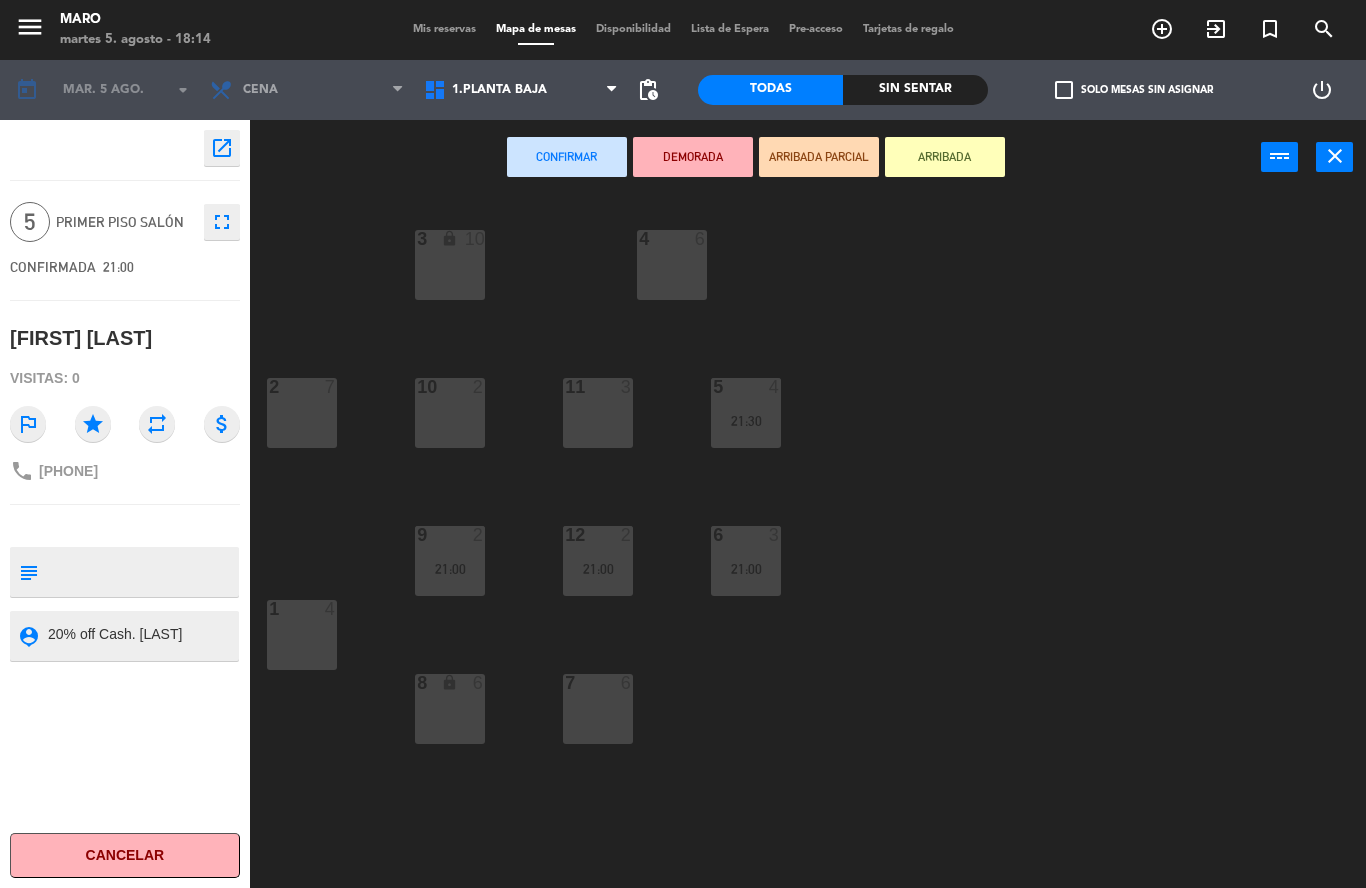 click on "2  7" at bounding box center (302, 413) 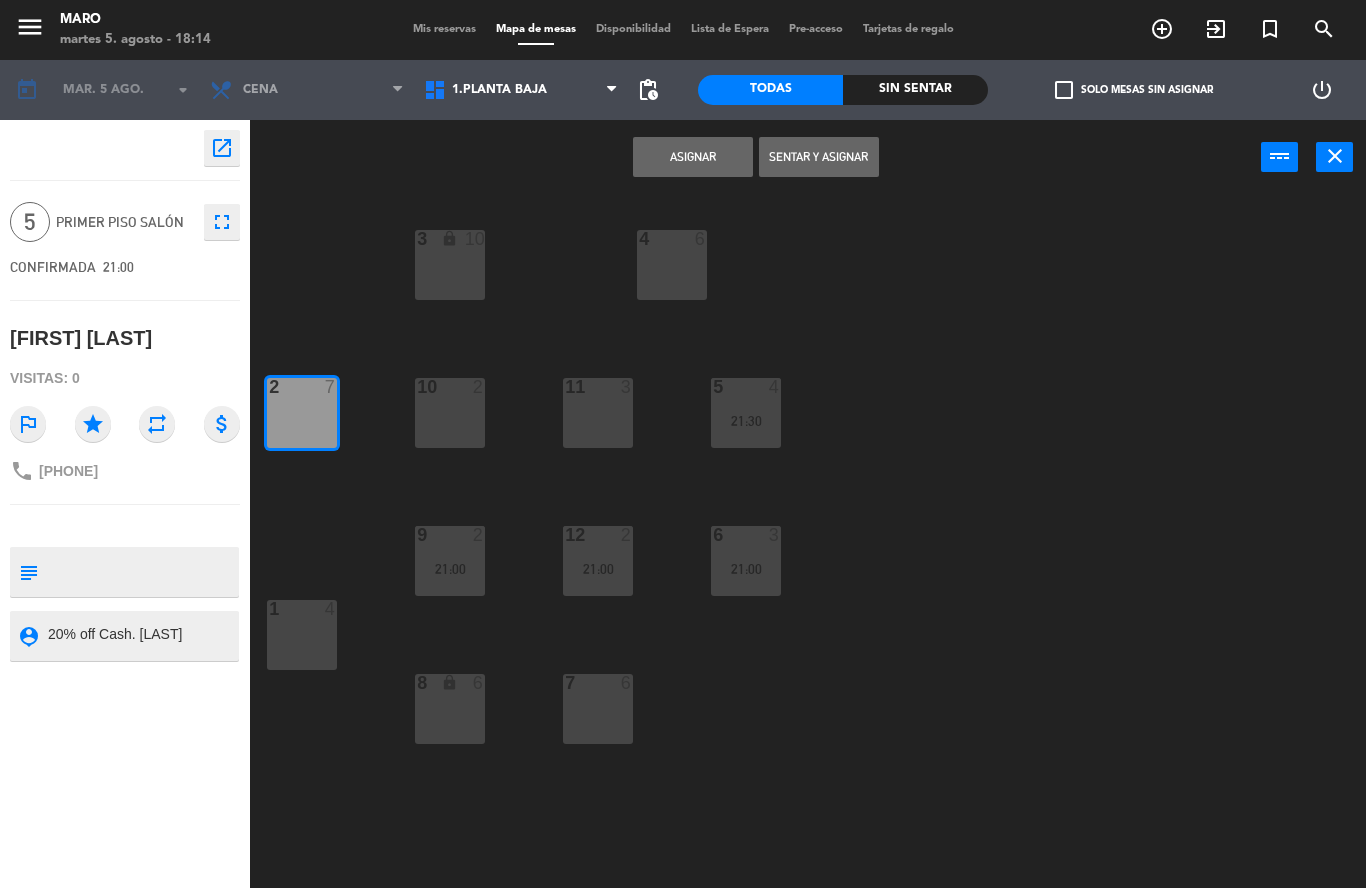 click on "Asignar" at bounding box center [693, 157] 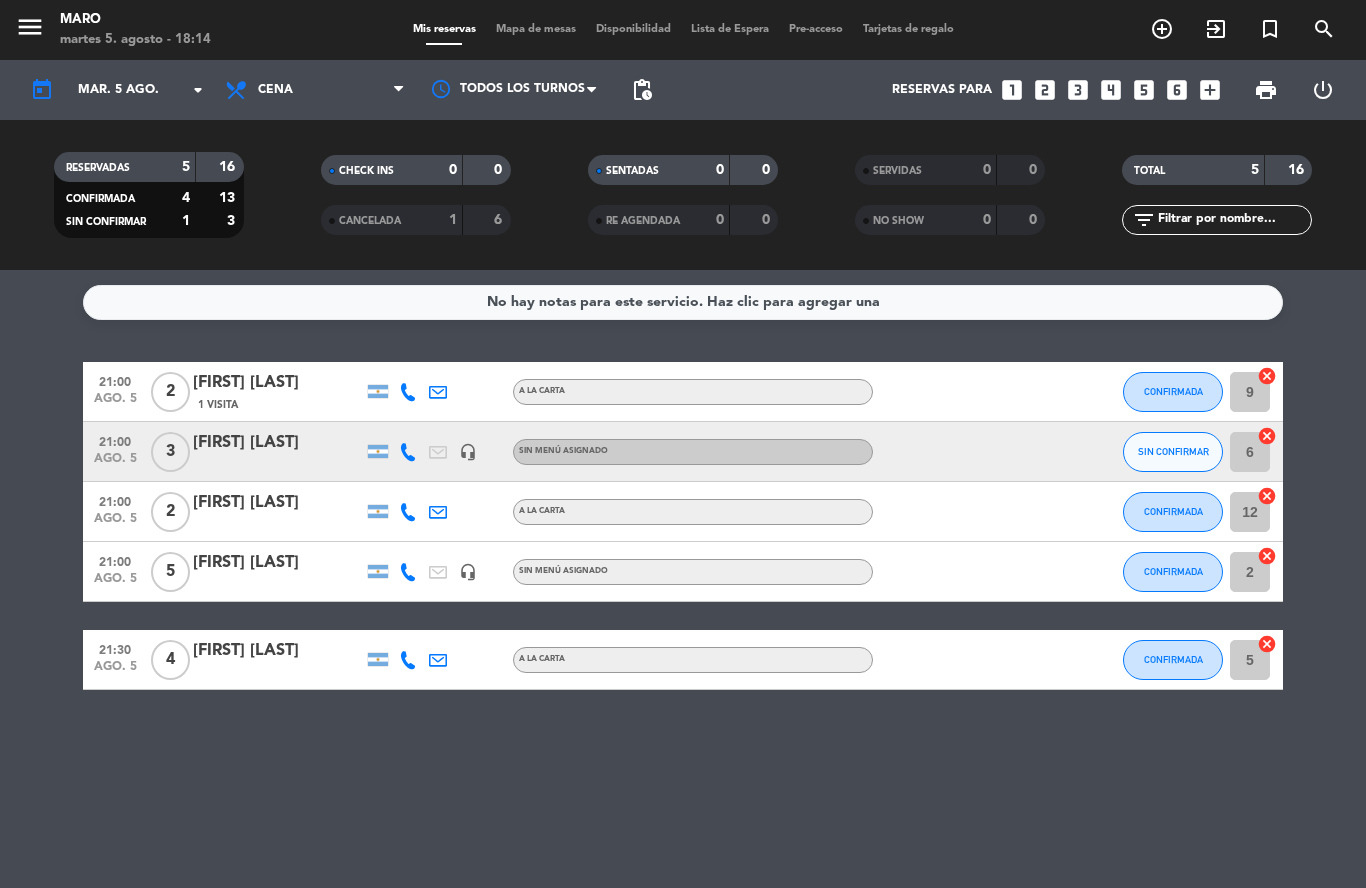 scroll, scrollTop: 0, scrollLeft: 0, axis: both 